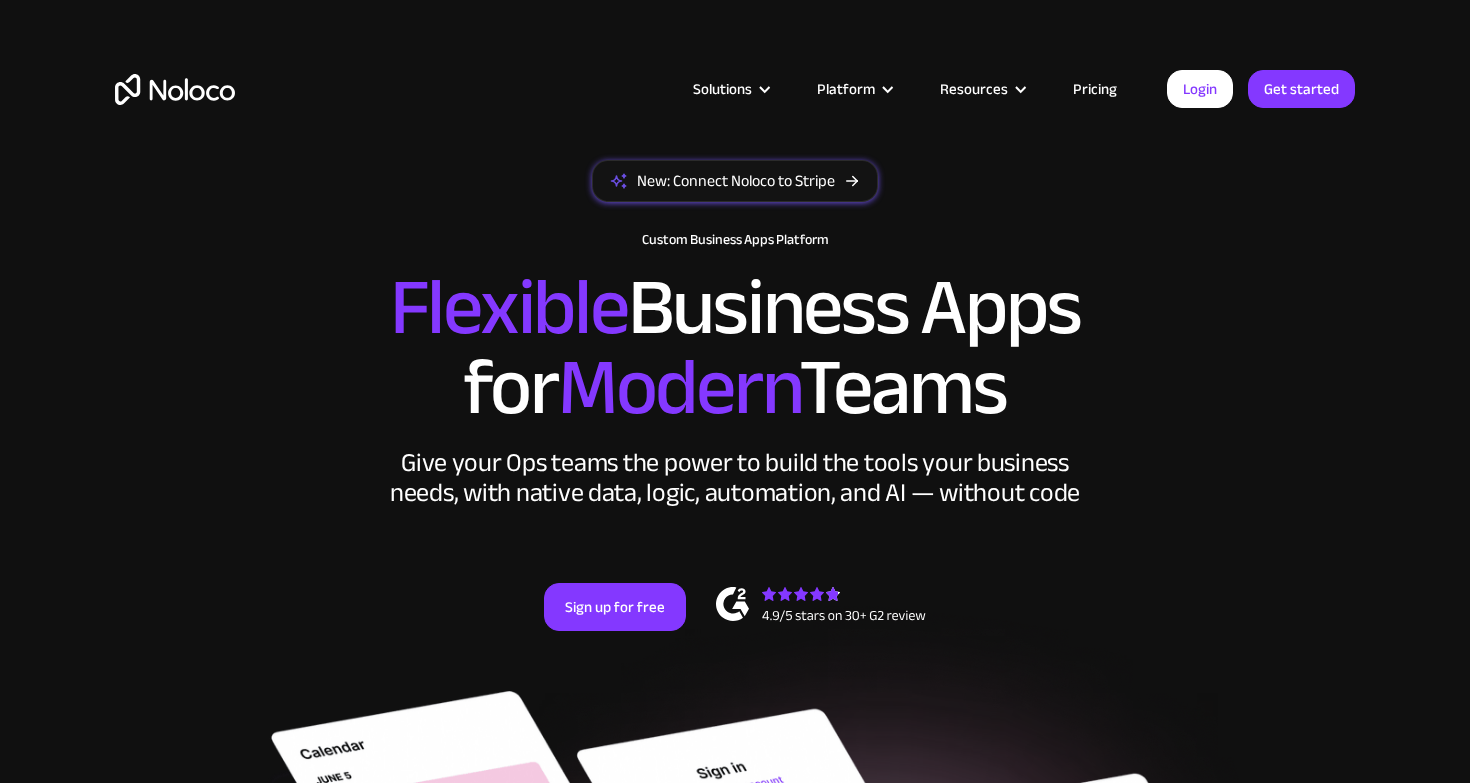scroll, scrollTop: 0, scrollLeft: 0, axis: both 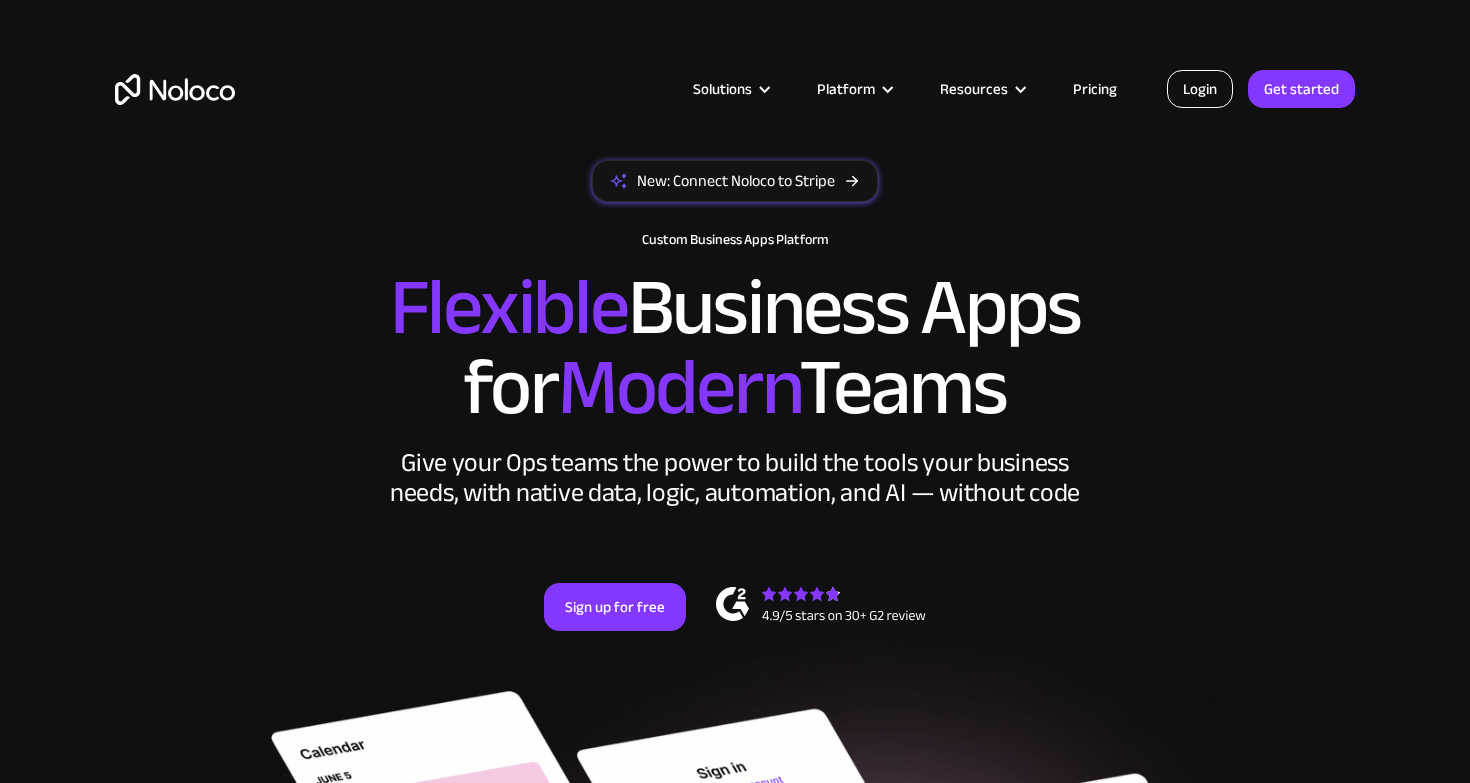 click on "Login" at bounding box center [1200, 89] 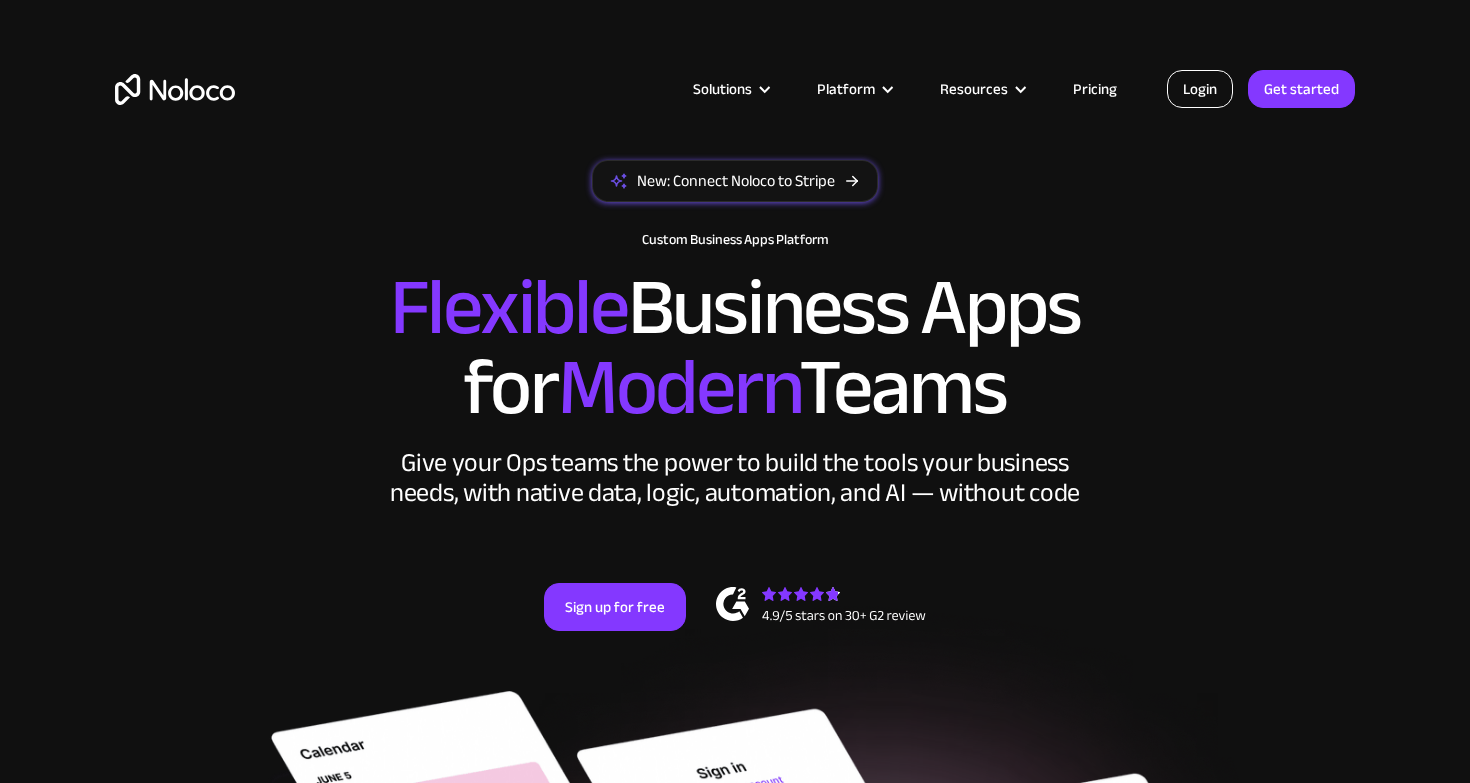 click on "Login" at bounding box center [1200, 89] 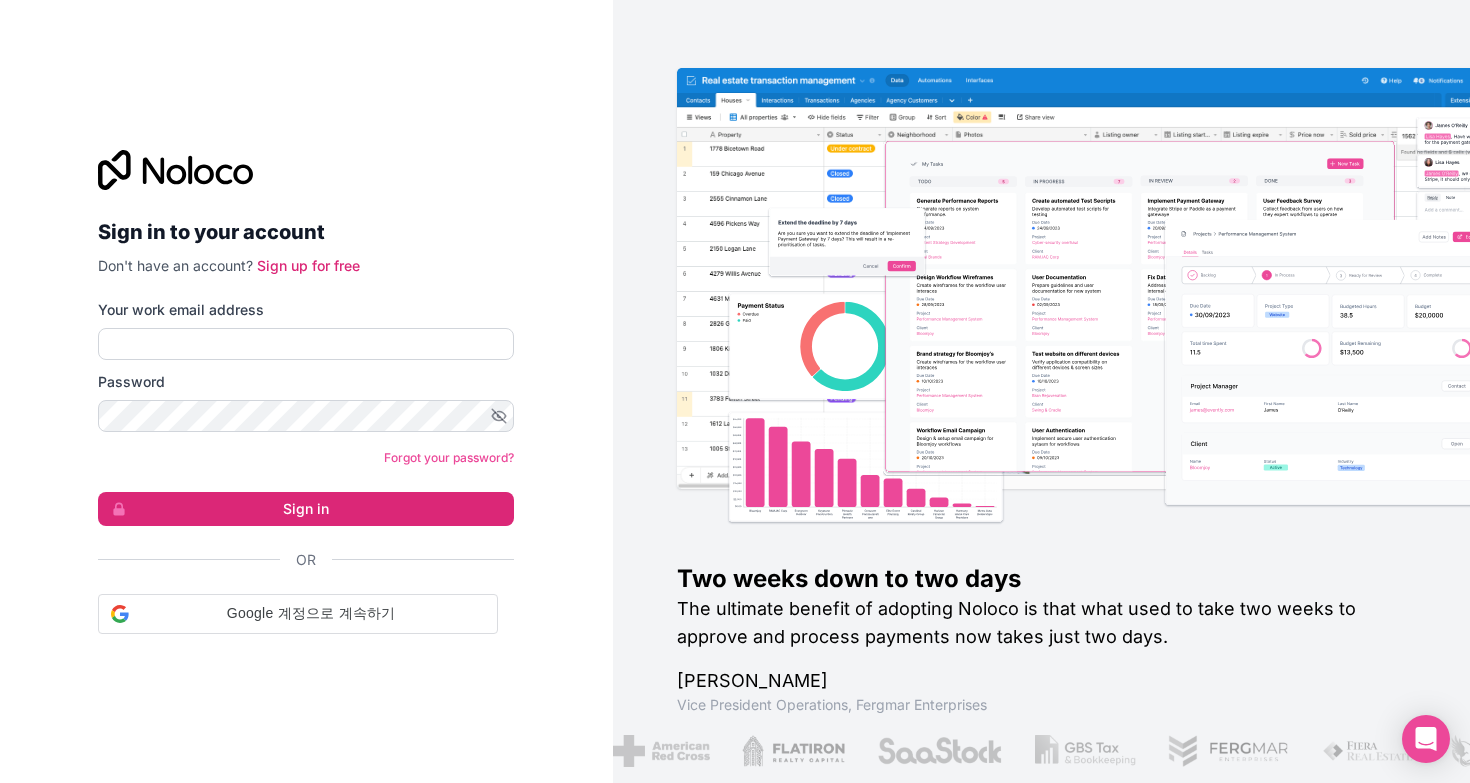 scroll, scrollTop: 0, scrollLeft: 0, axis: both 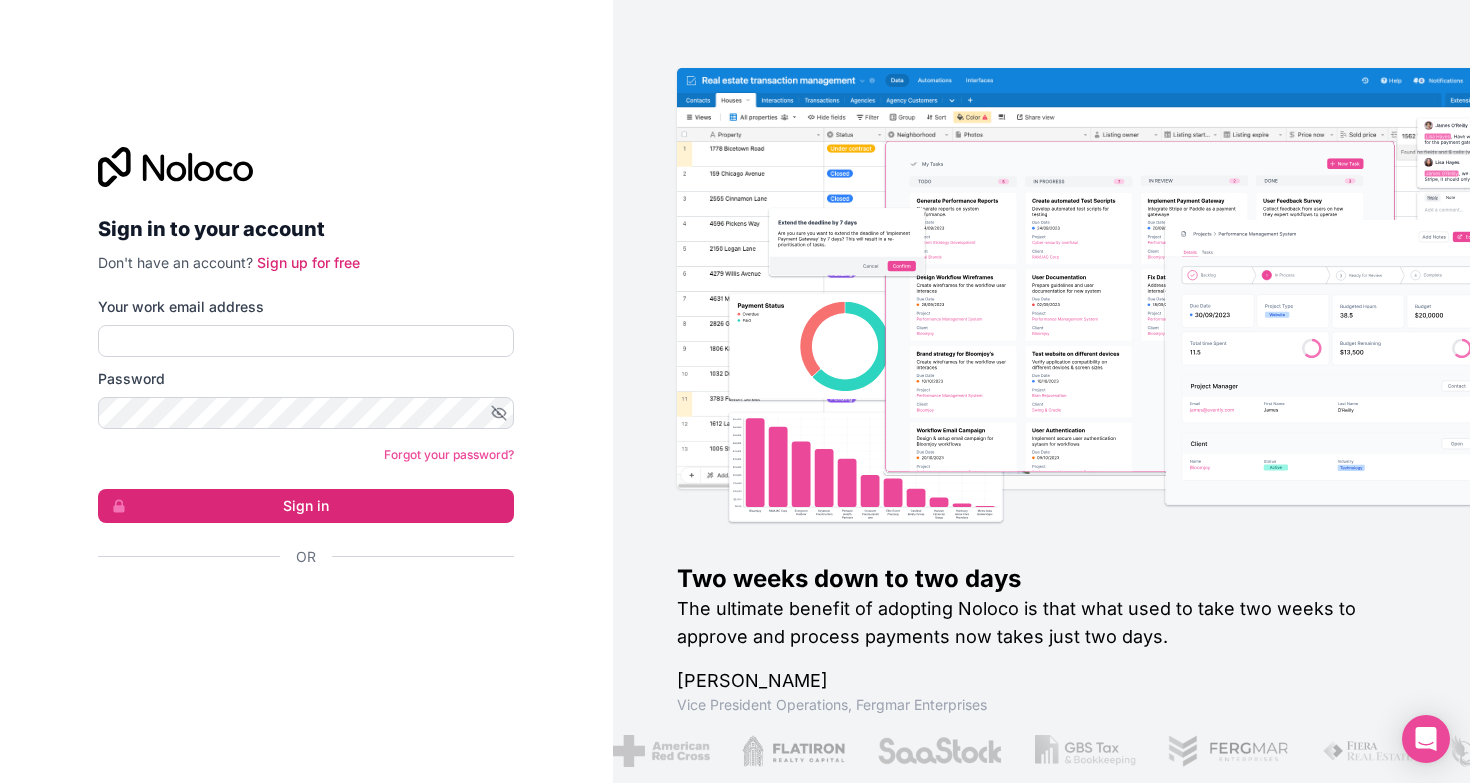 click at bounding box center [298, 611] 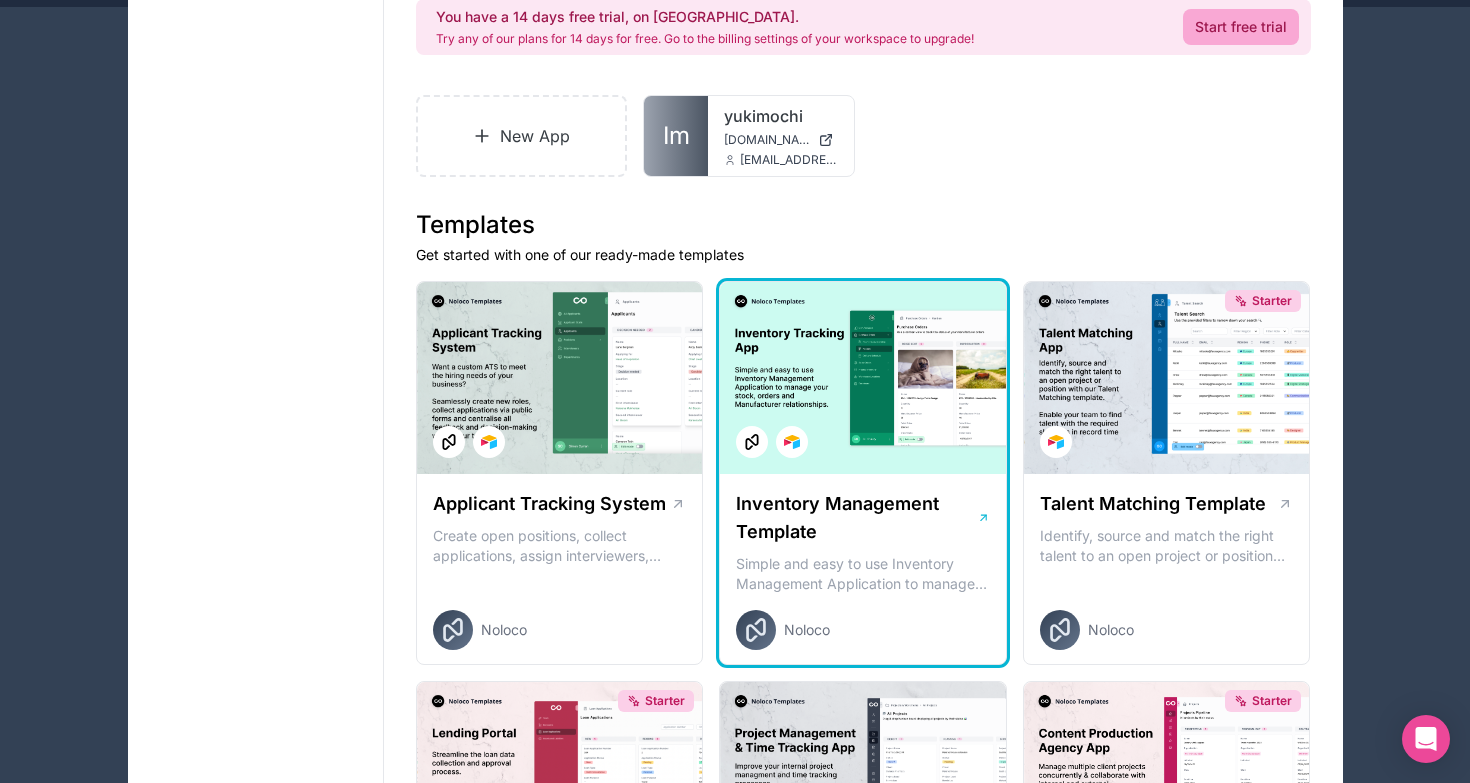 scroll, scrollTop: 218, scrollLeft: 0, axis: vertical 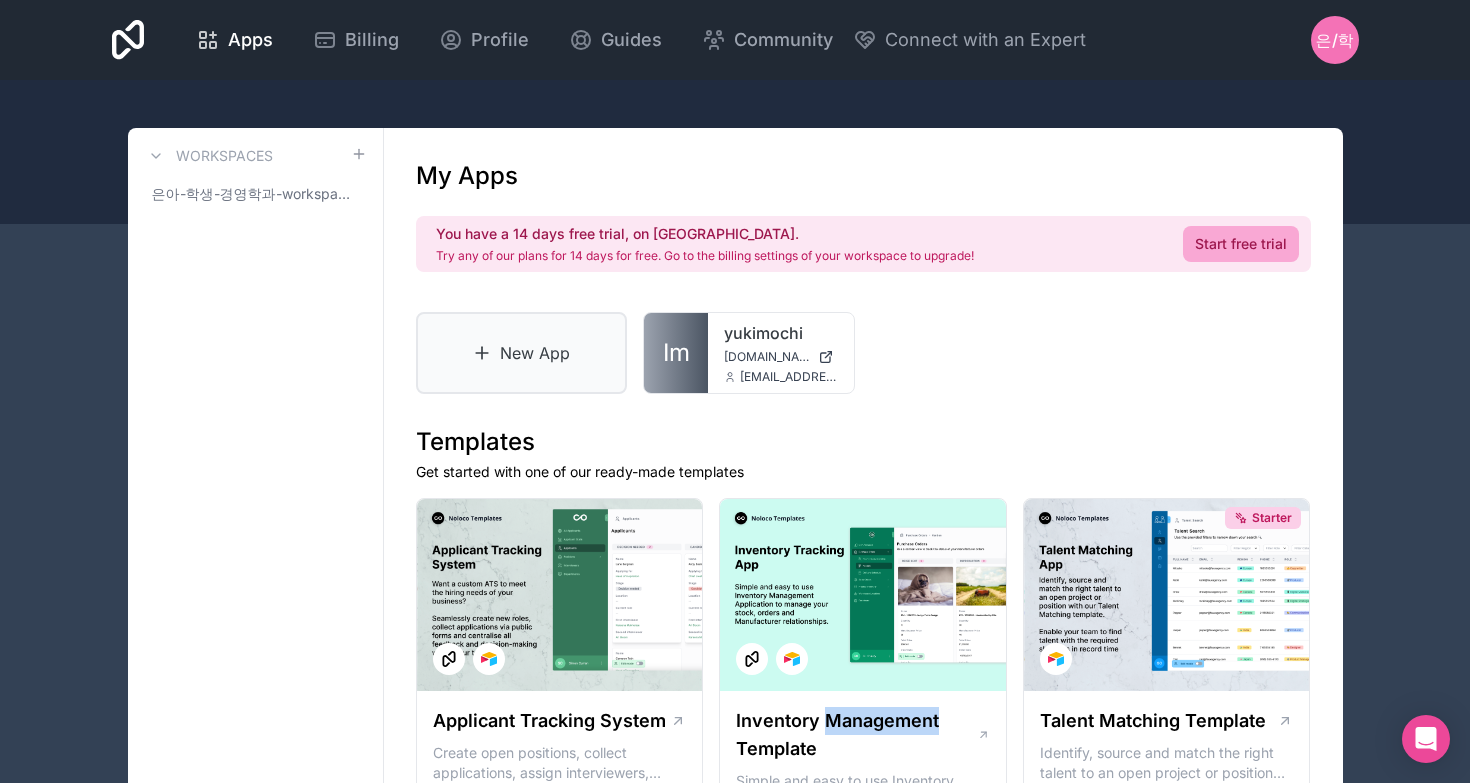 click on "New App" at bounding box center [522, 353] 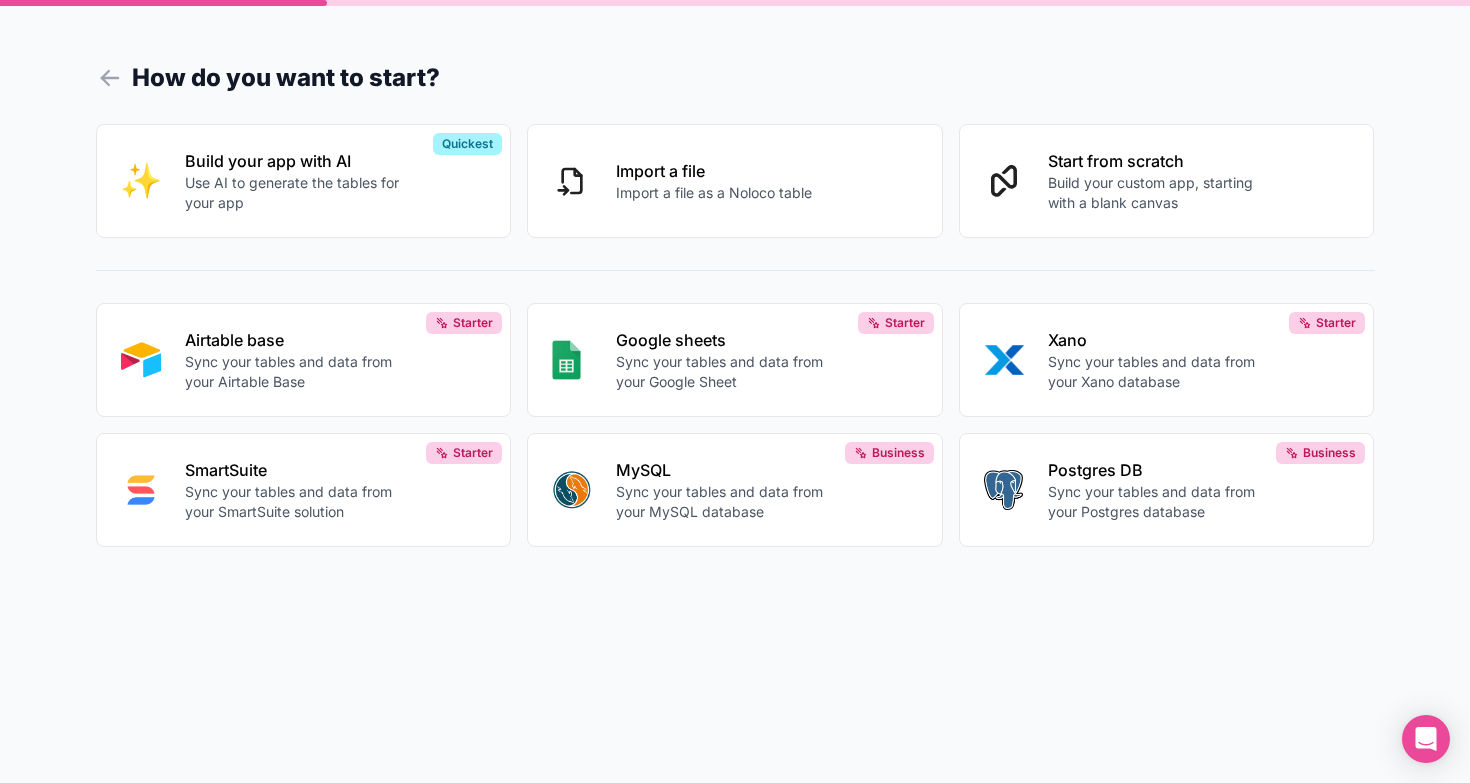 scroll, scrollTop: 0, scrollLeft: 0, axis: both 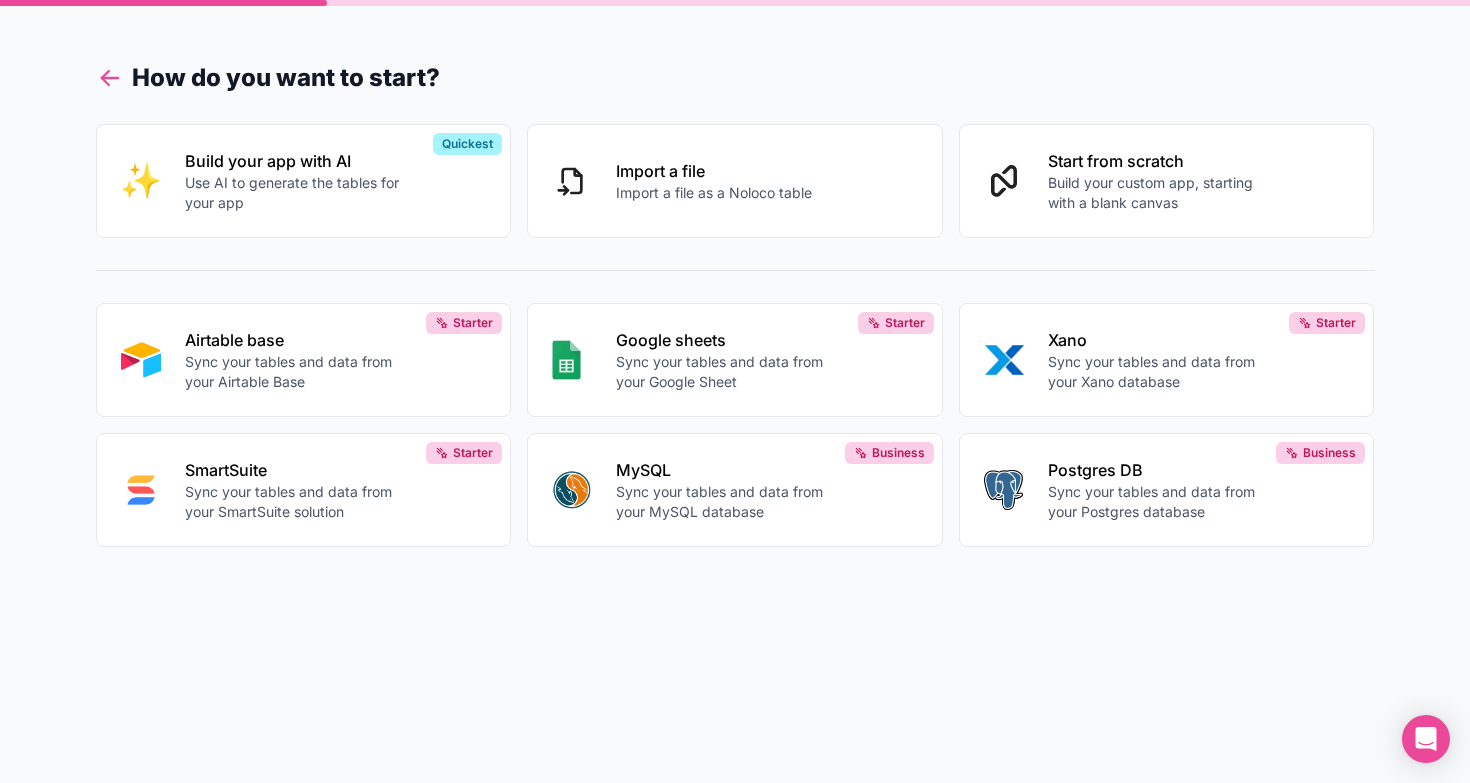 click 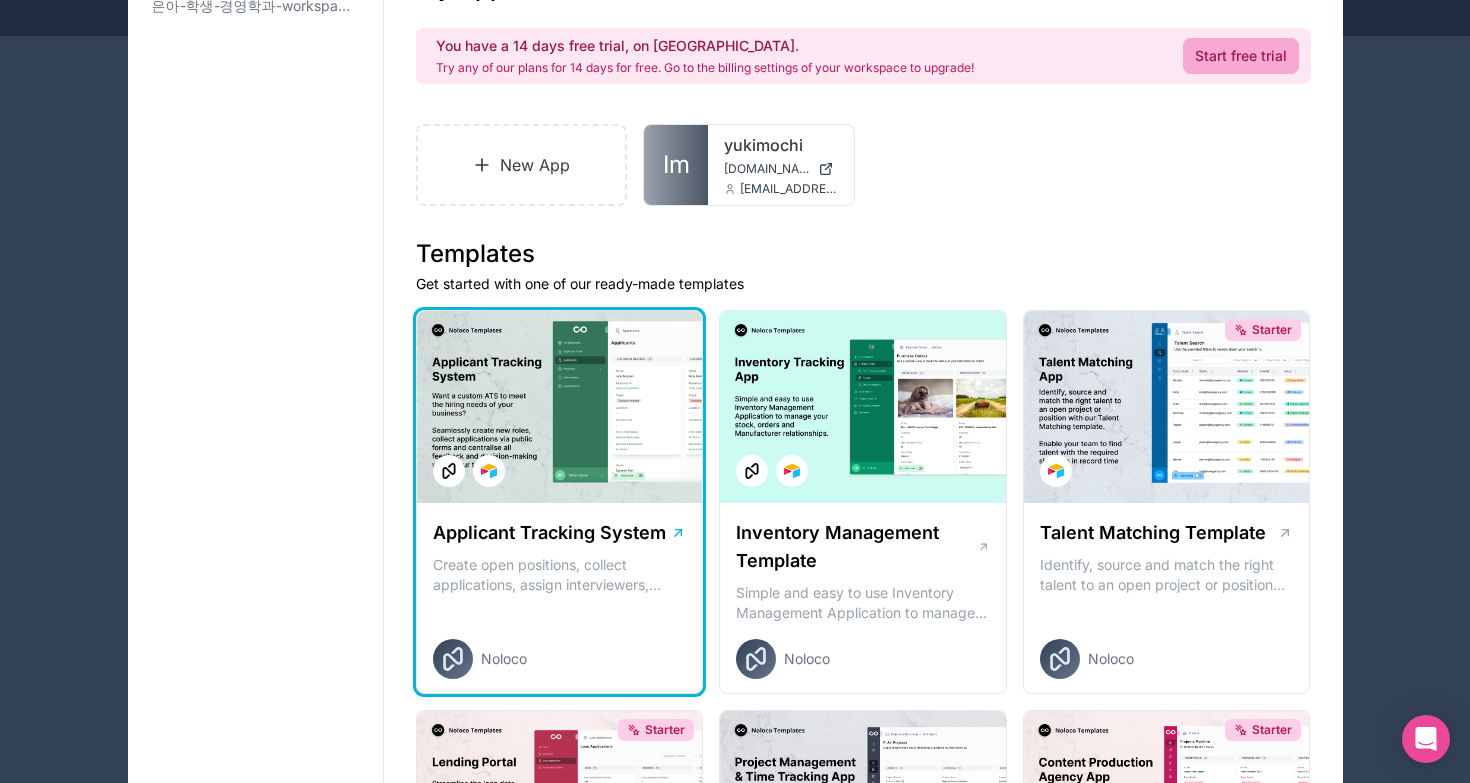 scroll, scrollTop: 190, scrollLeft: 0, axis: vertical 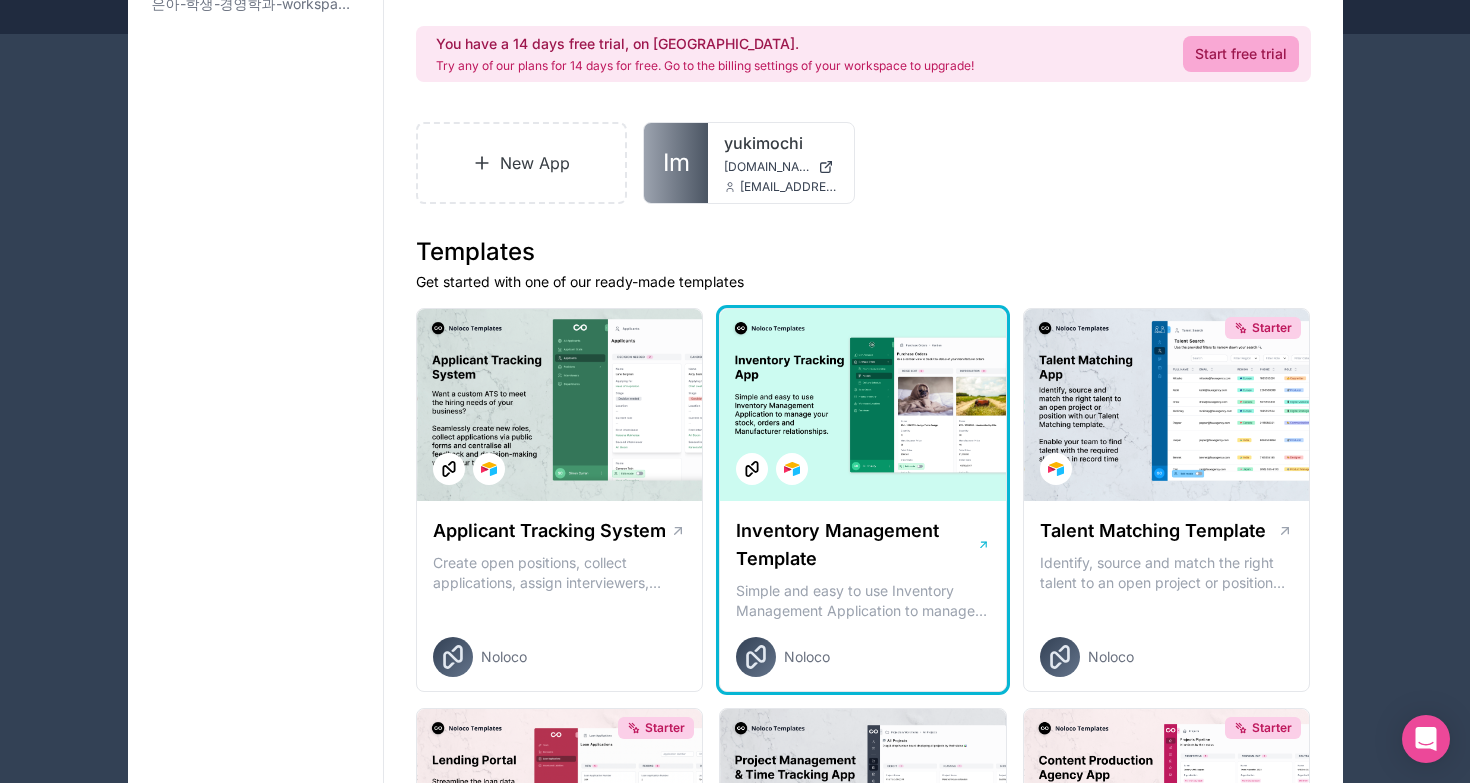 click on "Inventory Management Template Simple and easy to use Inventory Management Application to manage your stock, orders and Manufacturer relationships.\n Noloco" at bounding box center [863, 597] 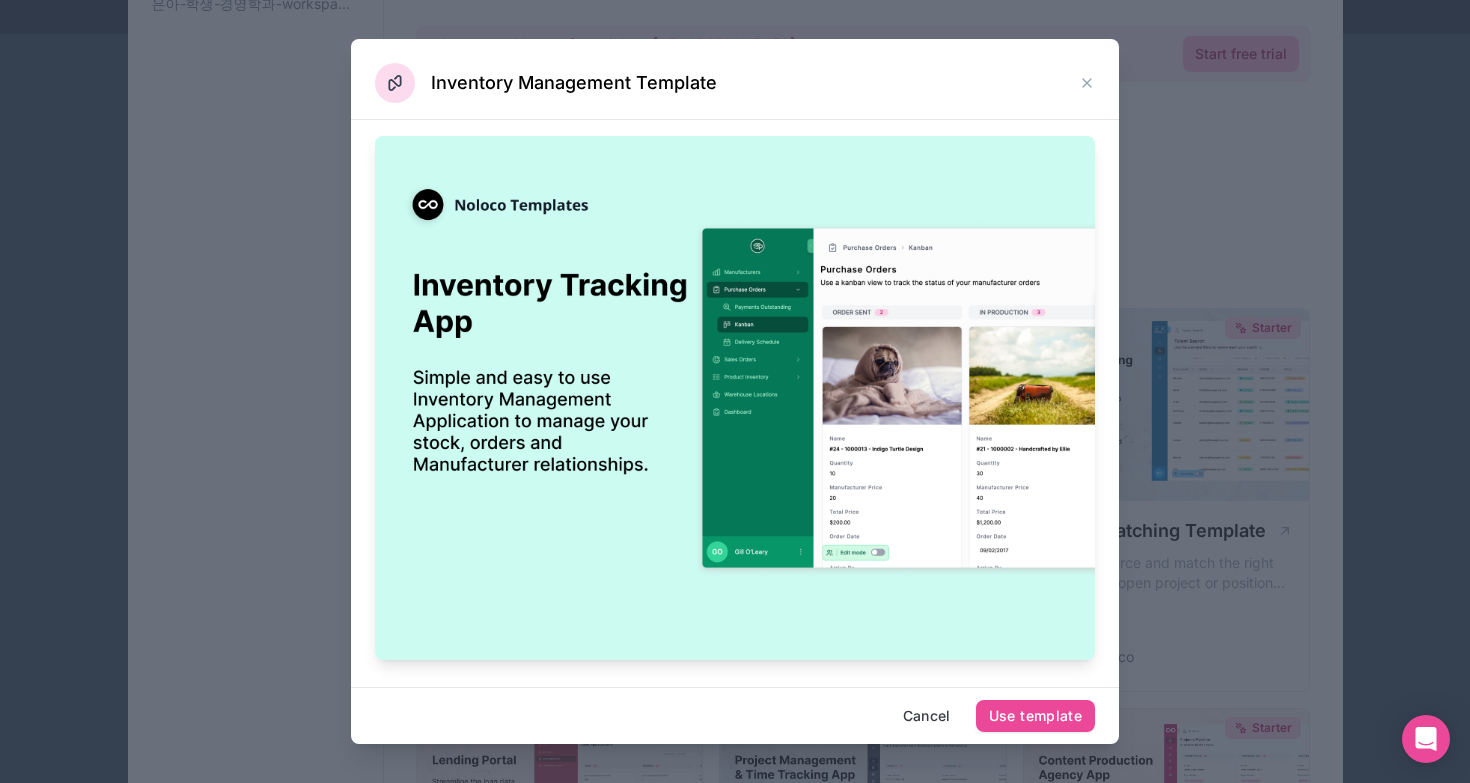 scroll, scrollTop: 27, scrollLeft: 0, axis: vertical 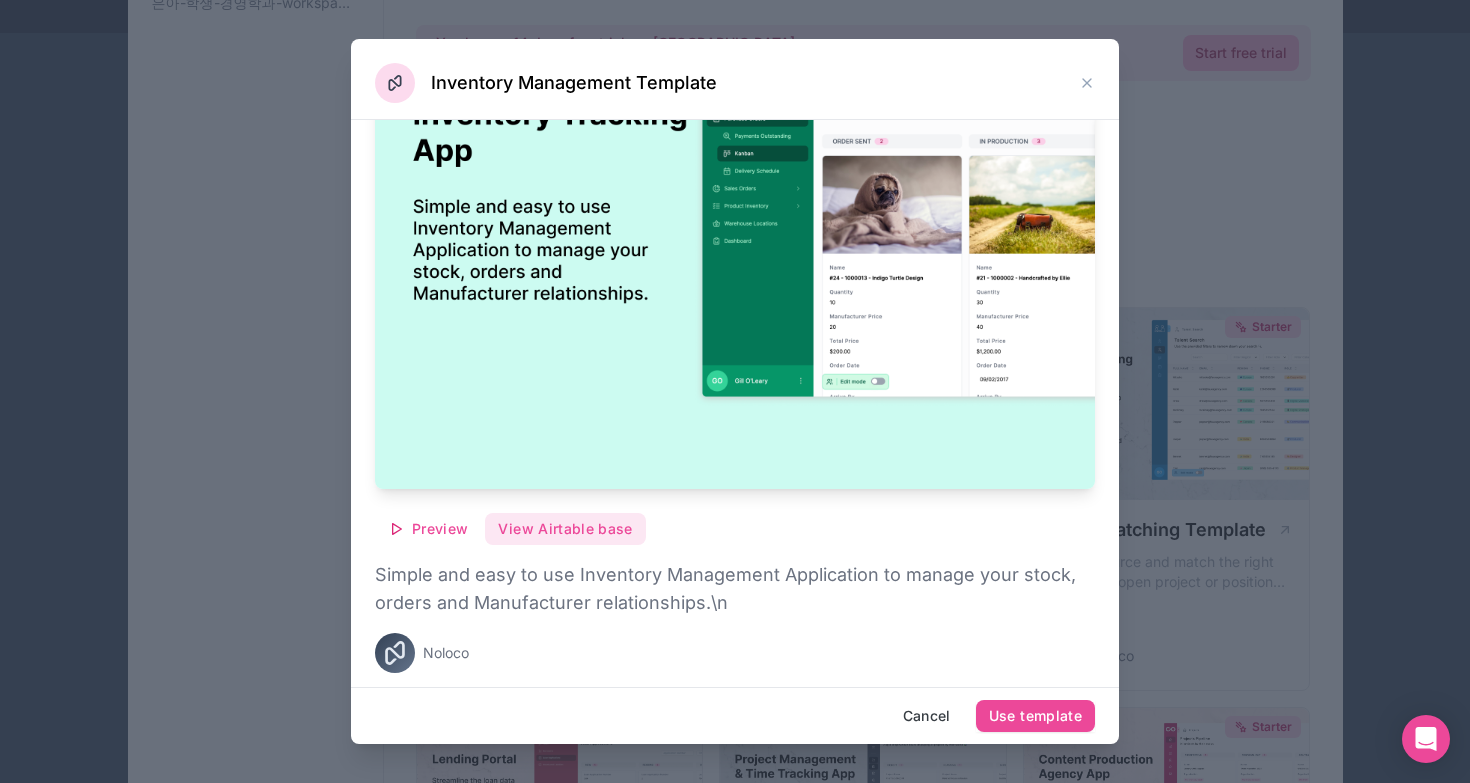 click on "View Airtable base" at bounding box center [565, 529] 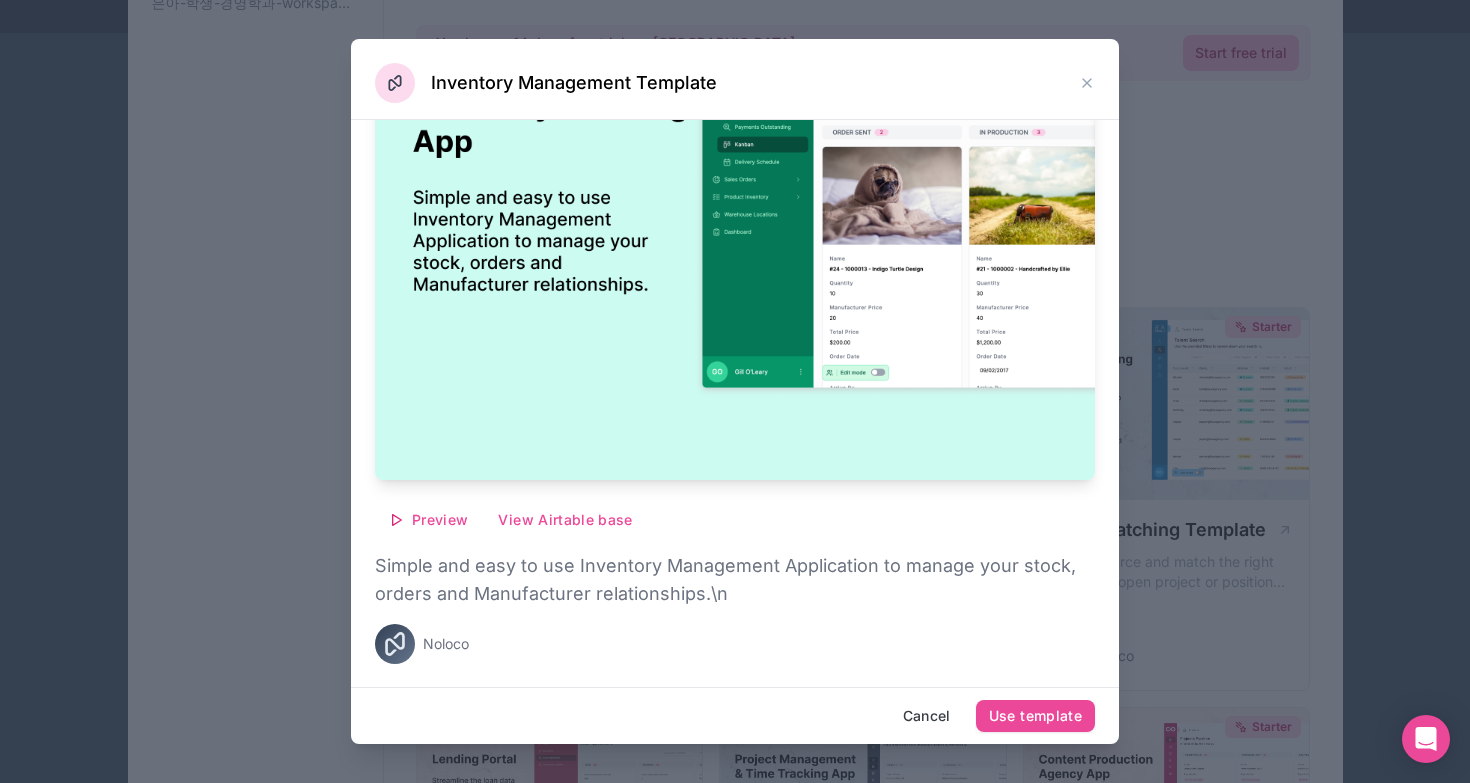 scroll, scrollTop: 179, scrollLeft: 0, axis: vertical 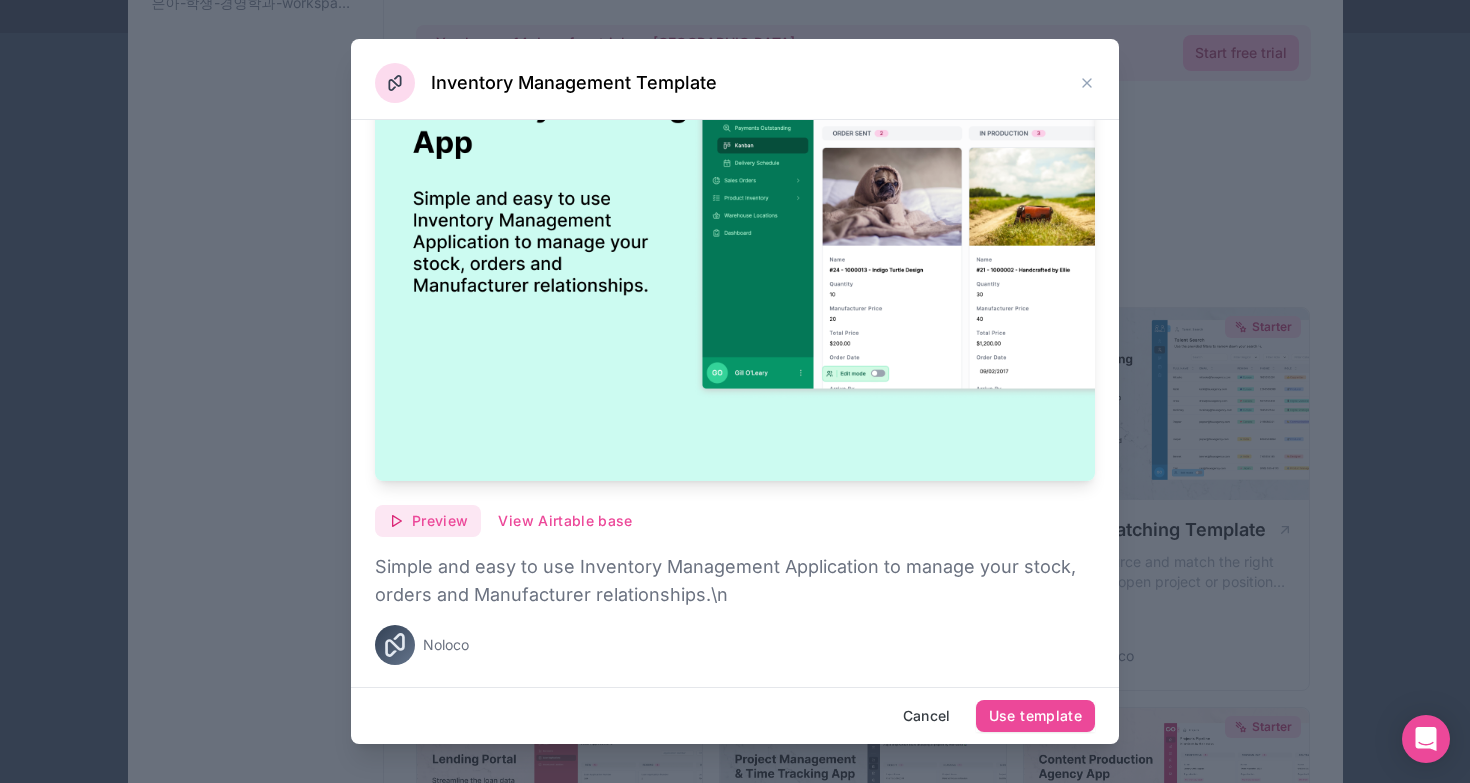 click on "Preview" at bounding box center [440, 521] 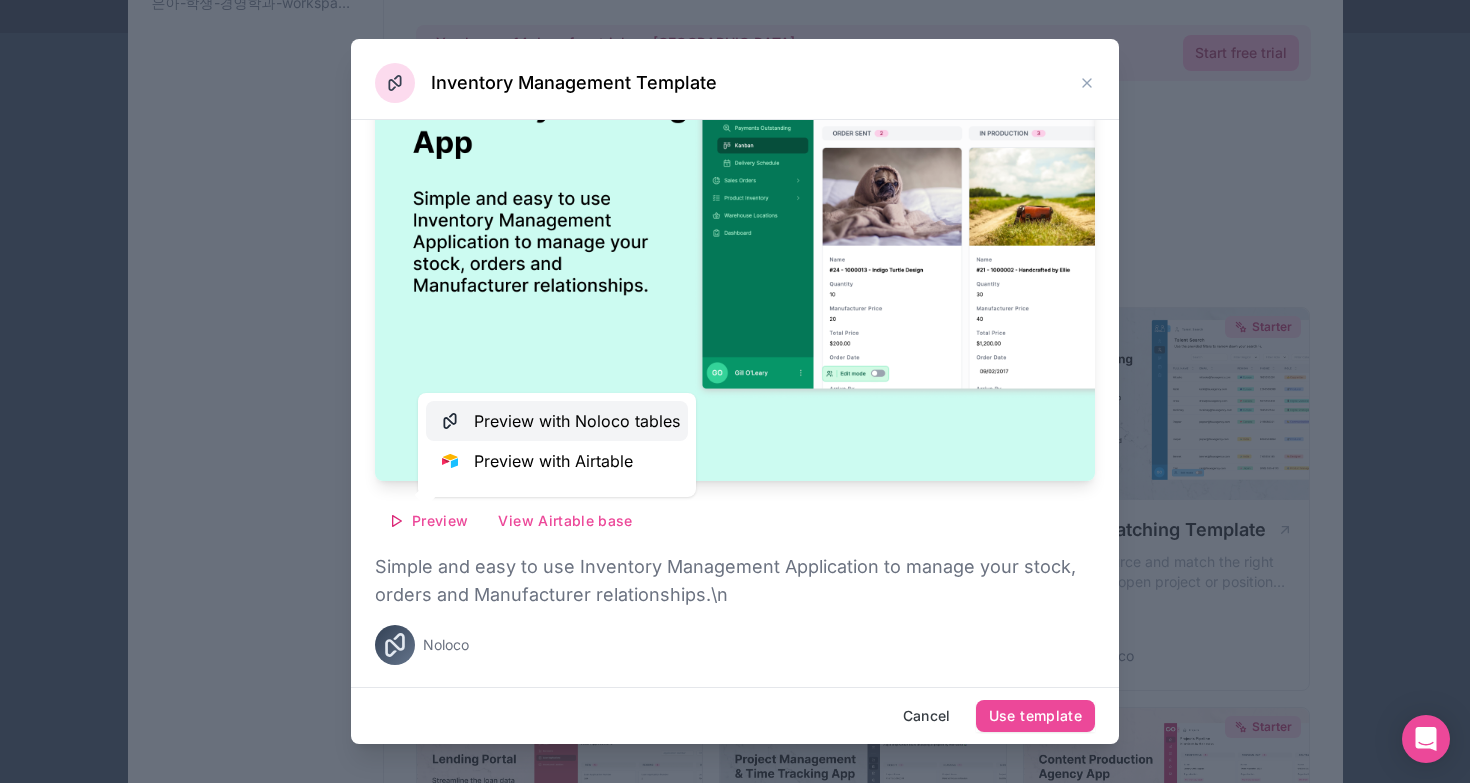 click on "Preview with Noloco tables" at bounding box center (577, 421) 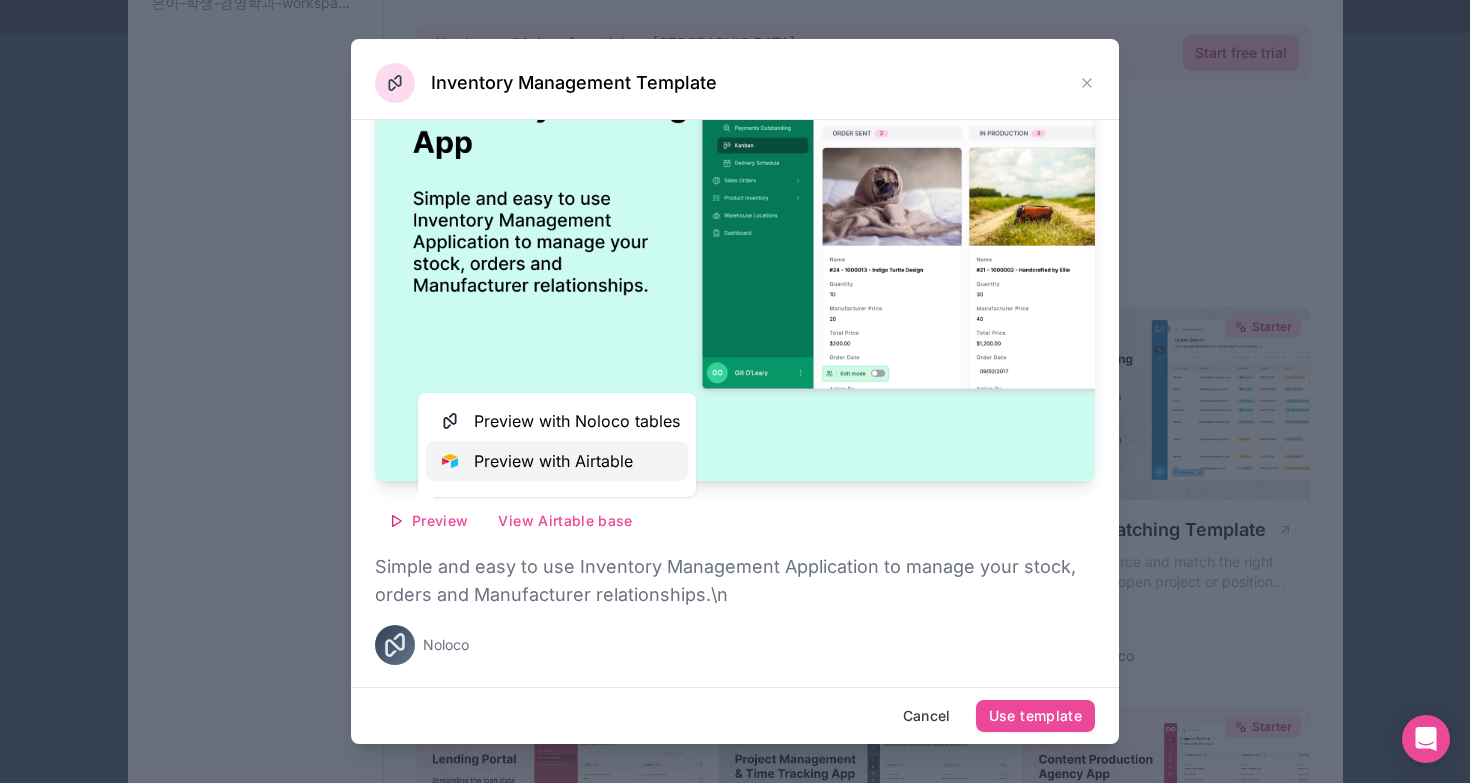 click on "Preview with Airtable" at bounding box center (553, 461) 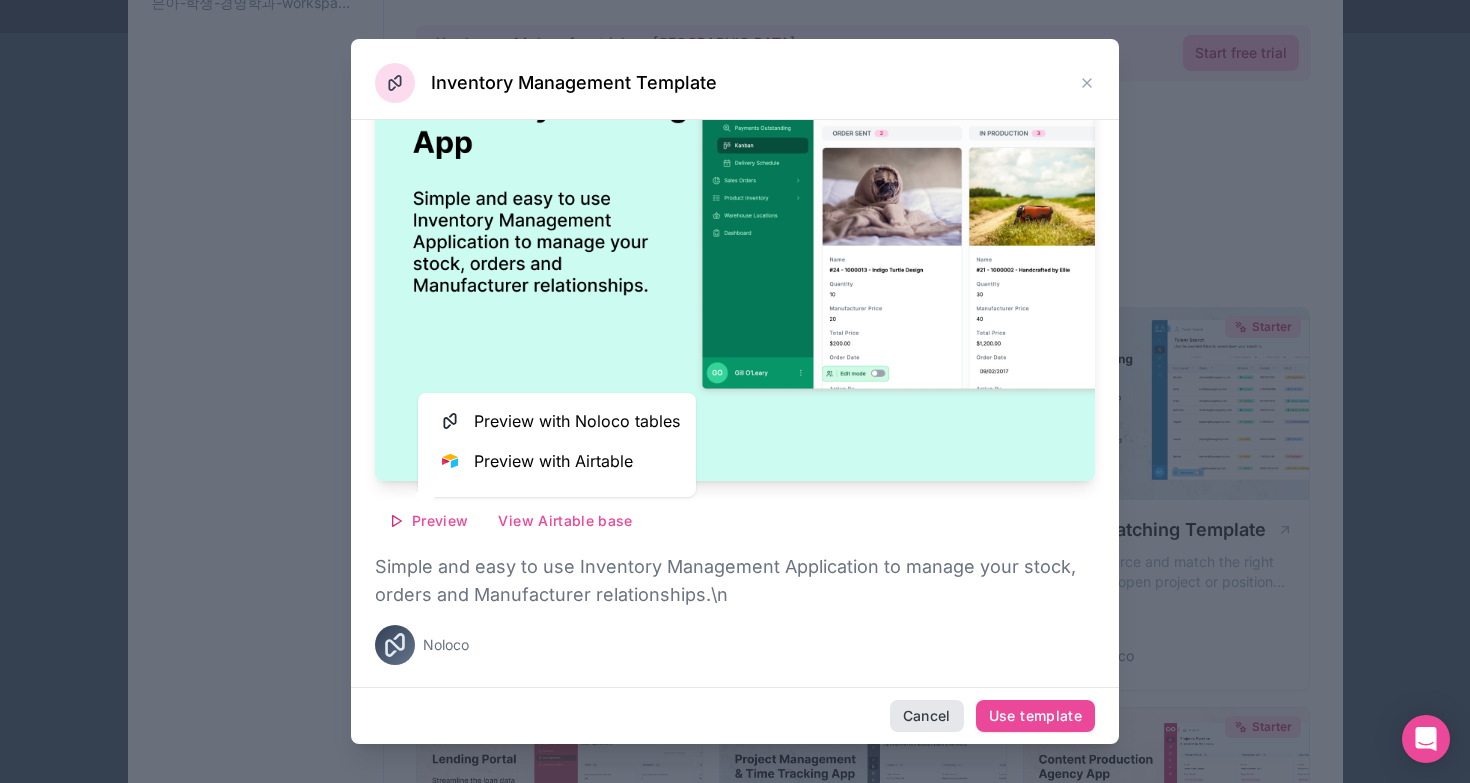 click on "Cancel" at bounding box center [927, 716] 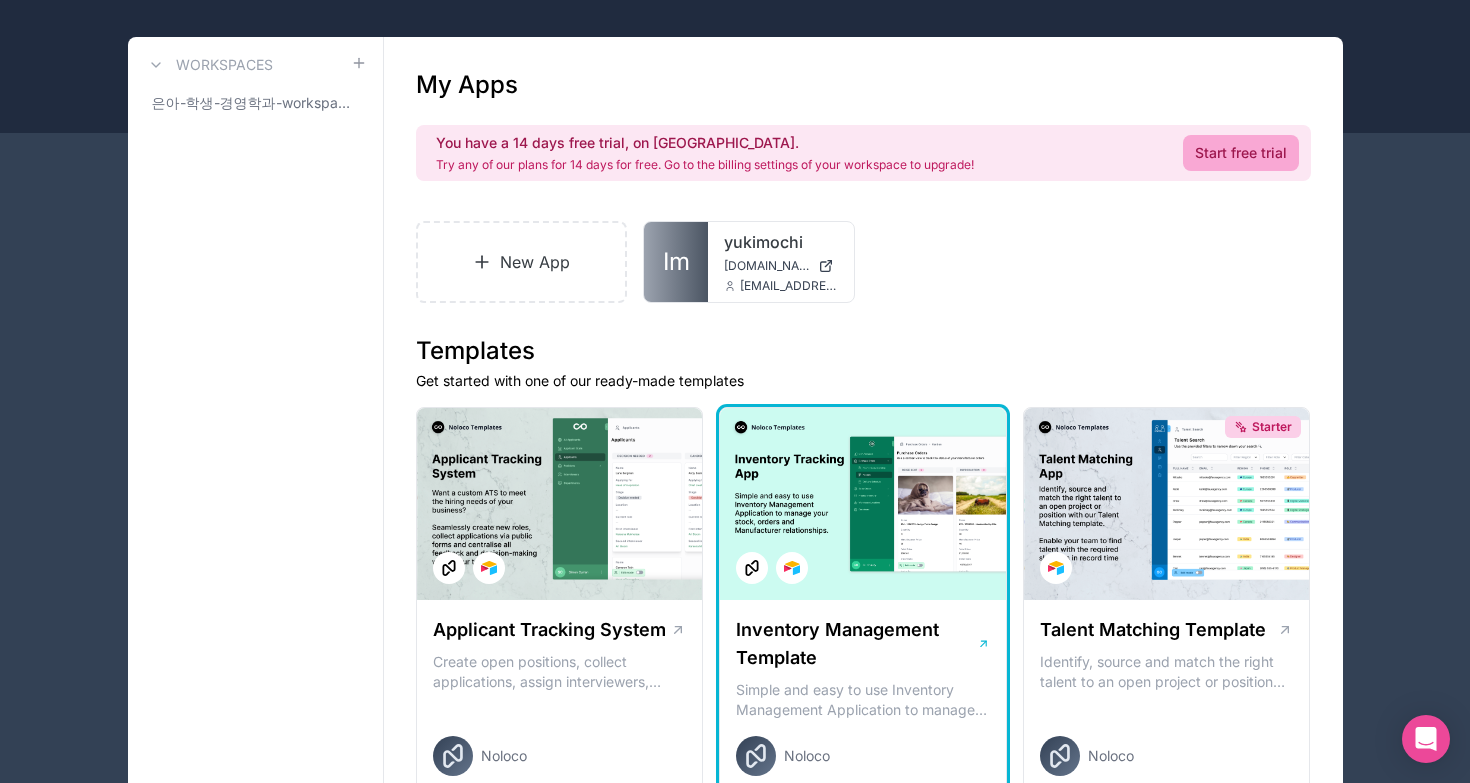 scroll, scrollTop: 89, scrollLeft: 0, axis: vertical 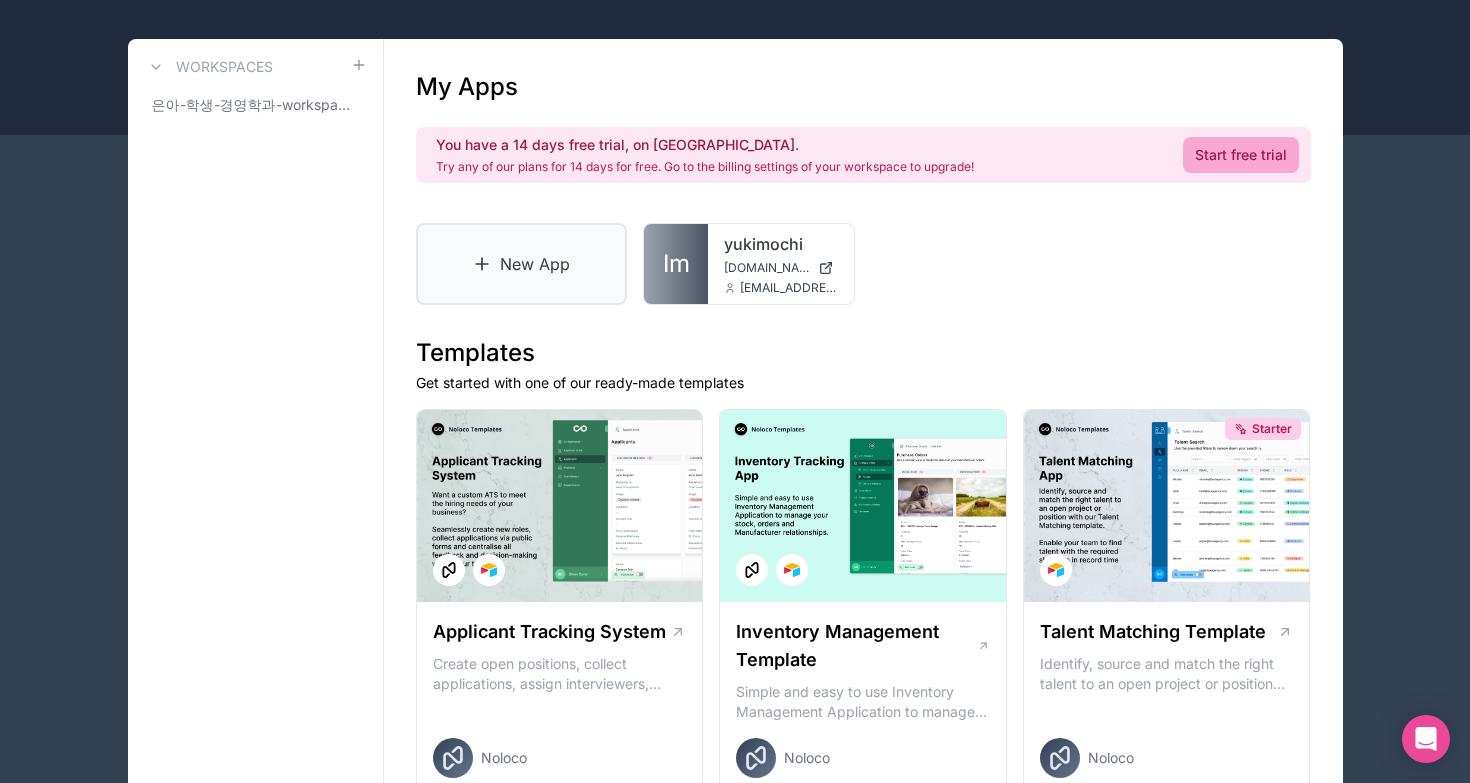 click on "New App" at bounding box center [522, 264] 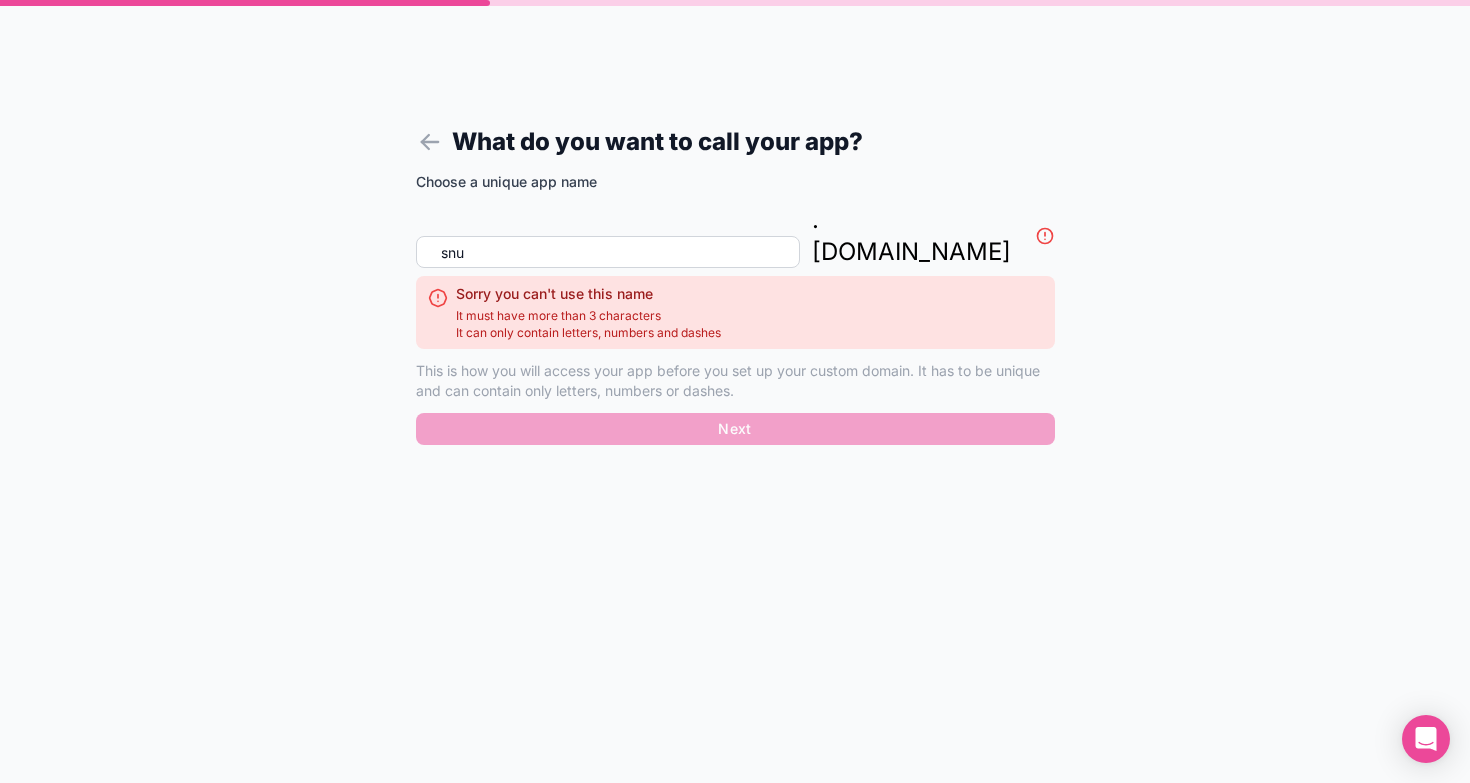 scroll, scrollTop: 0, scrollLeft: 0, axis: both 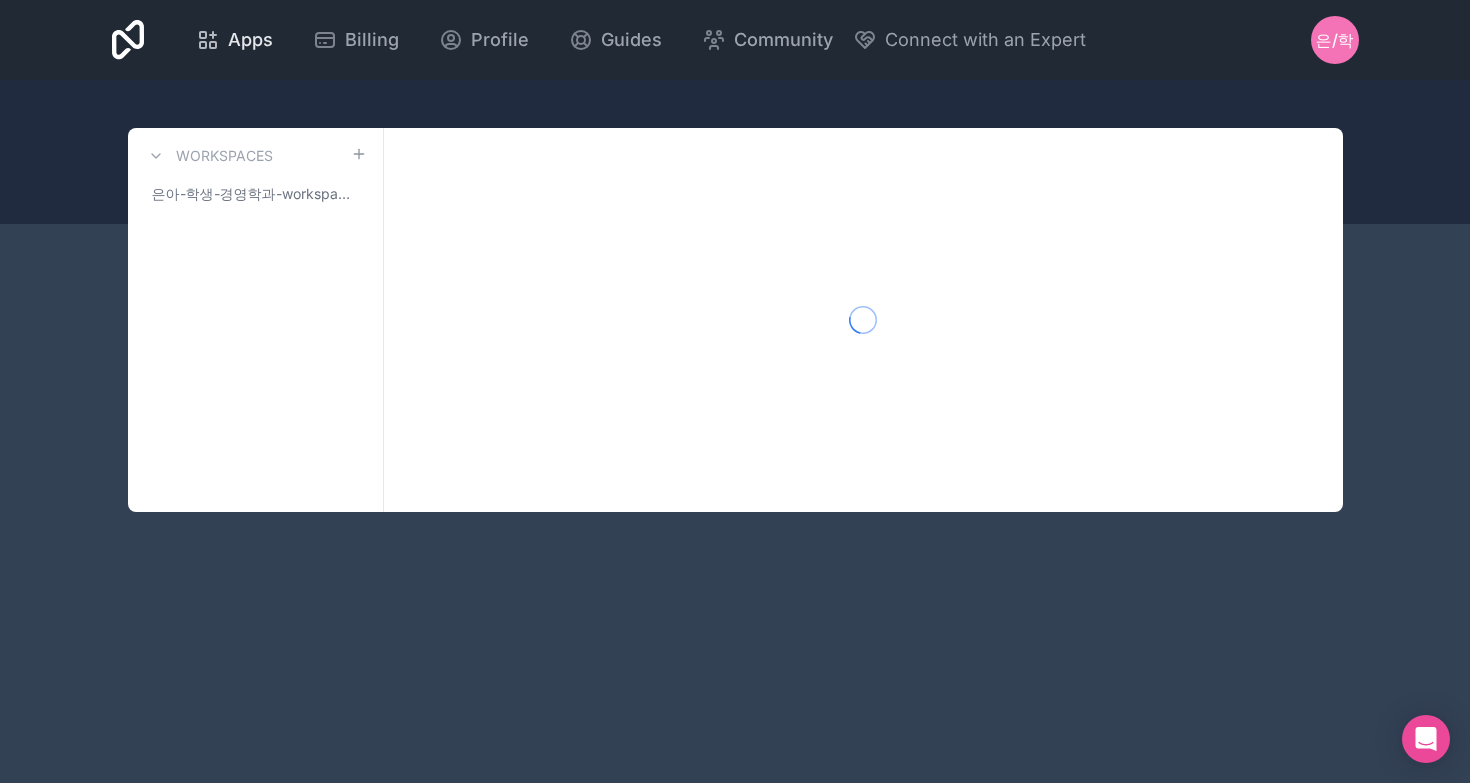 click on "Apps" at bounding box center (250, 40) 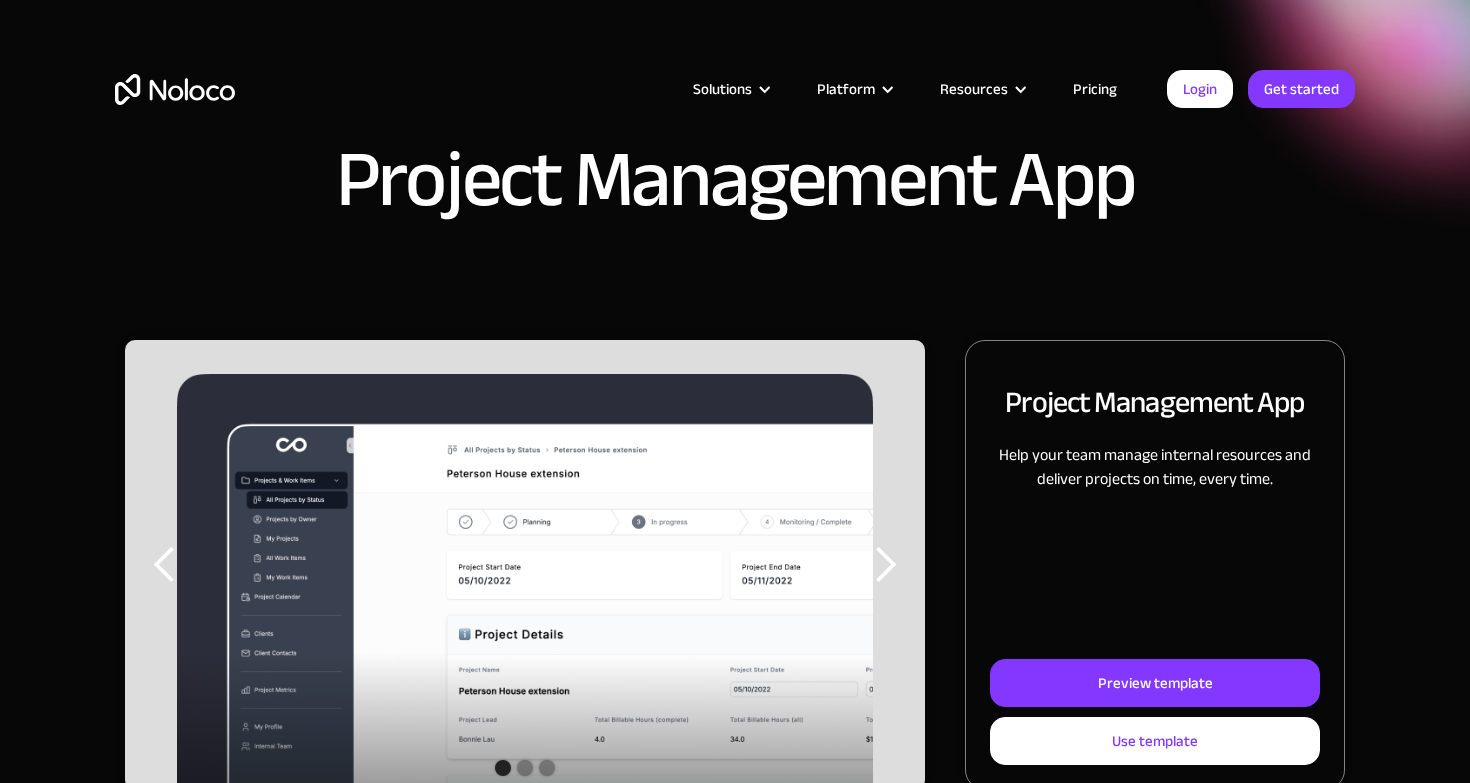 scroll, scrollTop: 199, scrollLeft: 0, axis: vertical 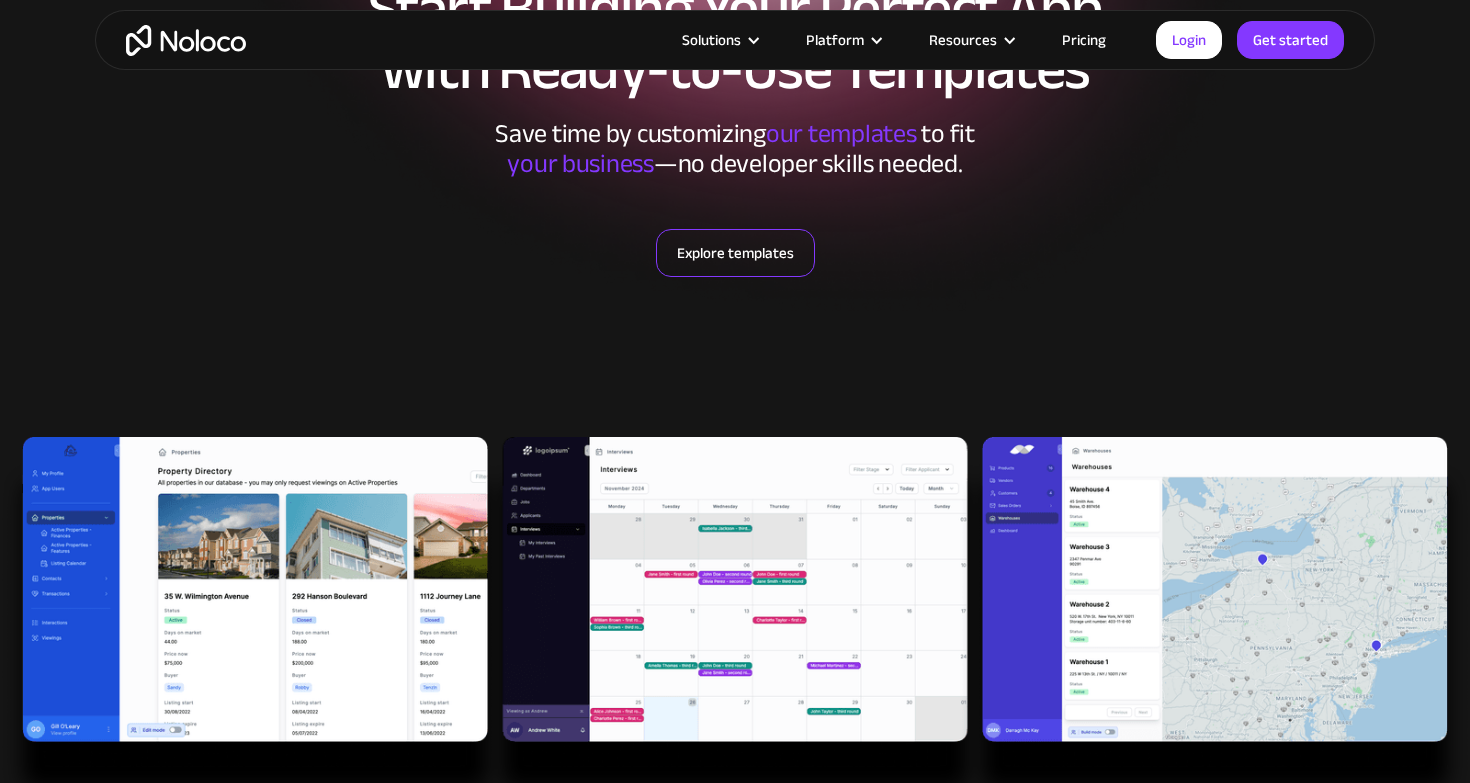 click on "Explore templates" at bounding box center (735, 253) 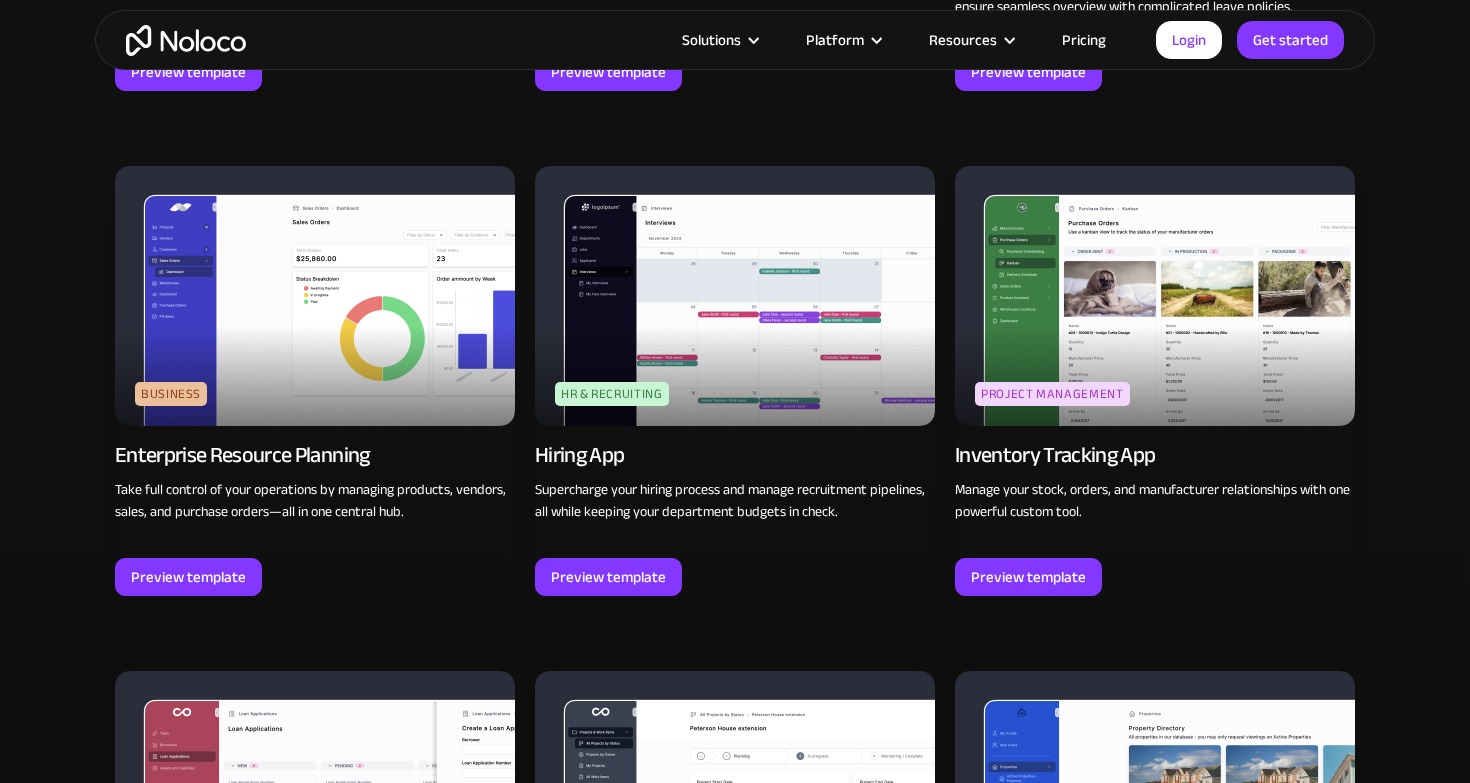 scroll, scrollTop: 2397, scrollLeft: 0, axis: vertical 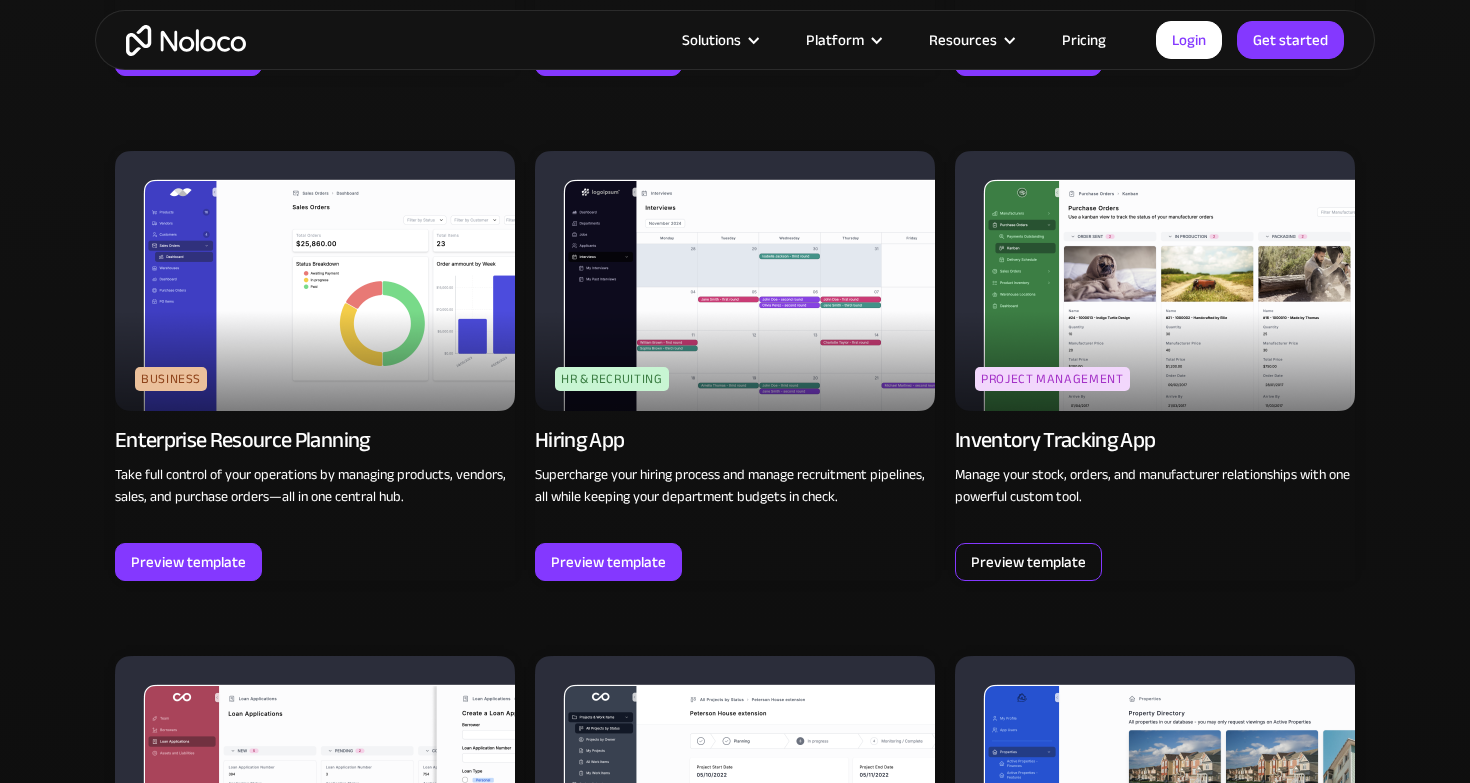 click on "Preview template" at bounding box center (1028, 562) 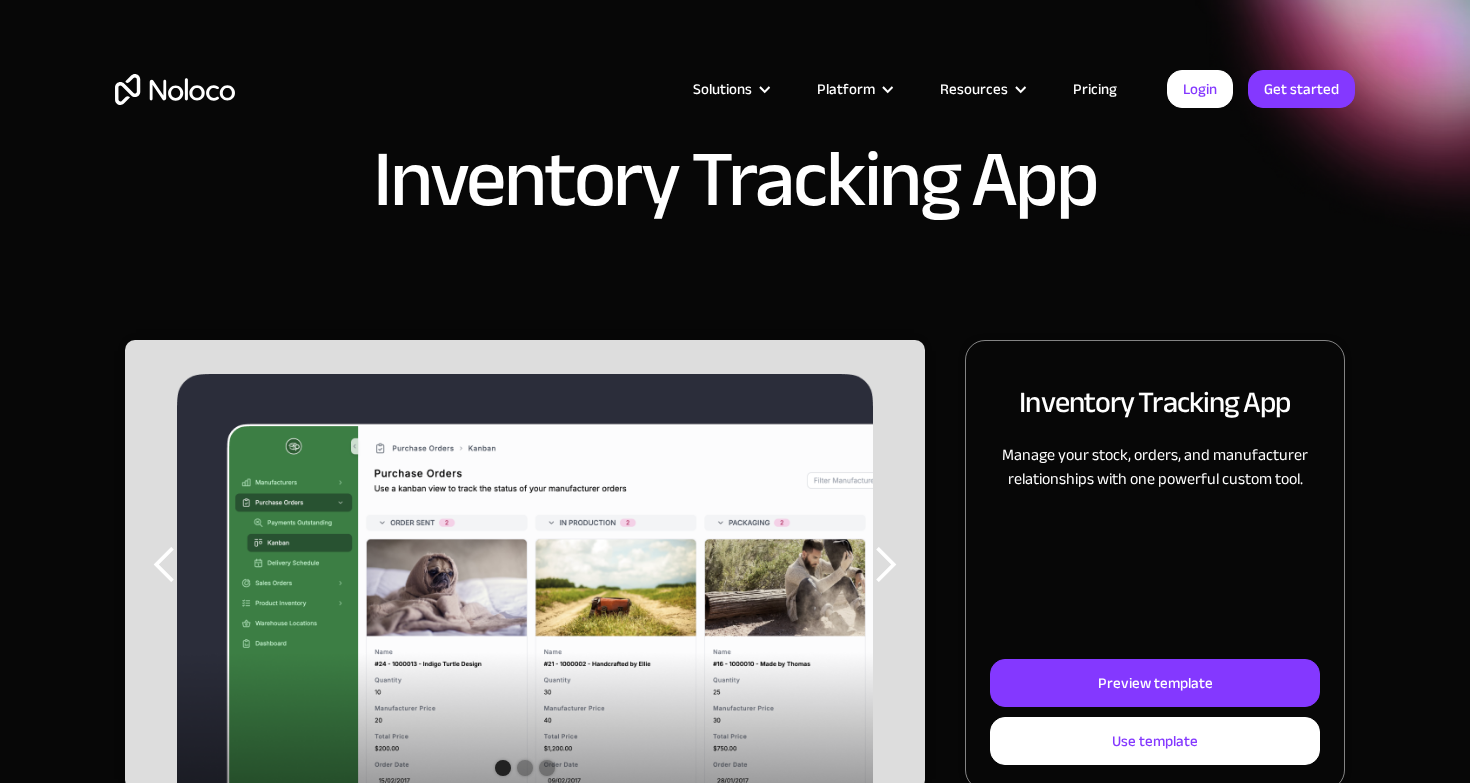 scroll, scrollTop: 142, scrollLeft: 0, axis: vertical 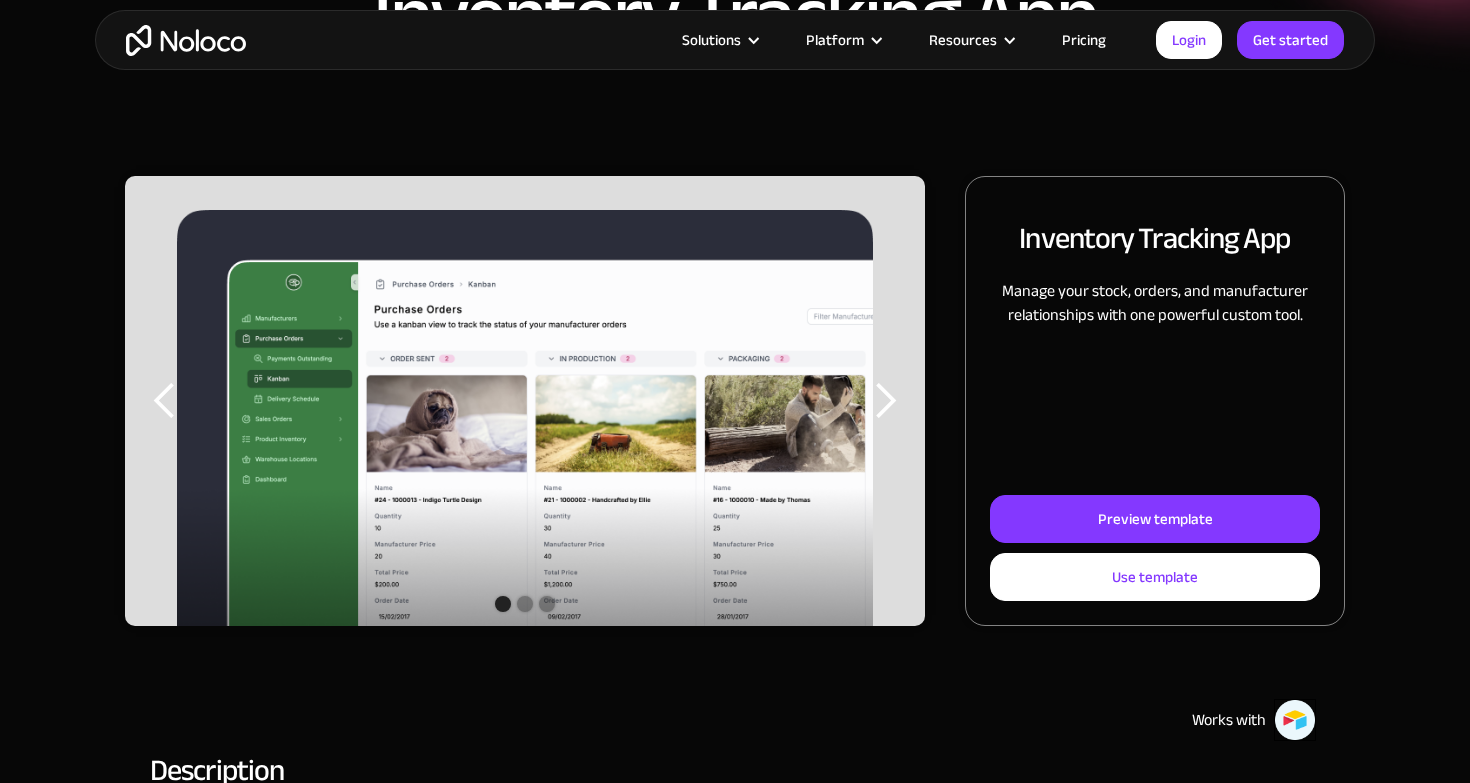 click at bounding box center (885, 401) 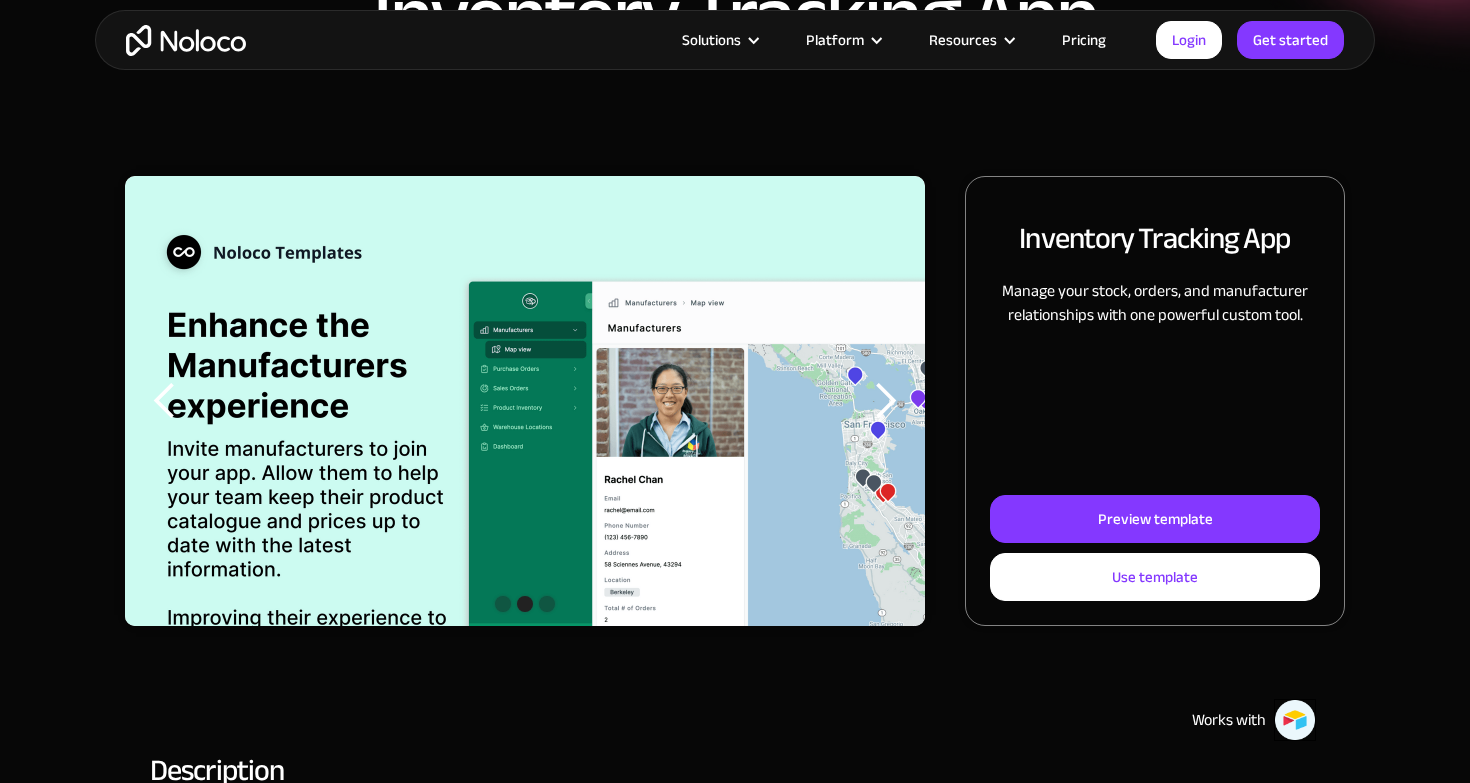 click at bounding box center (885, 401) 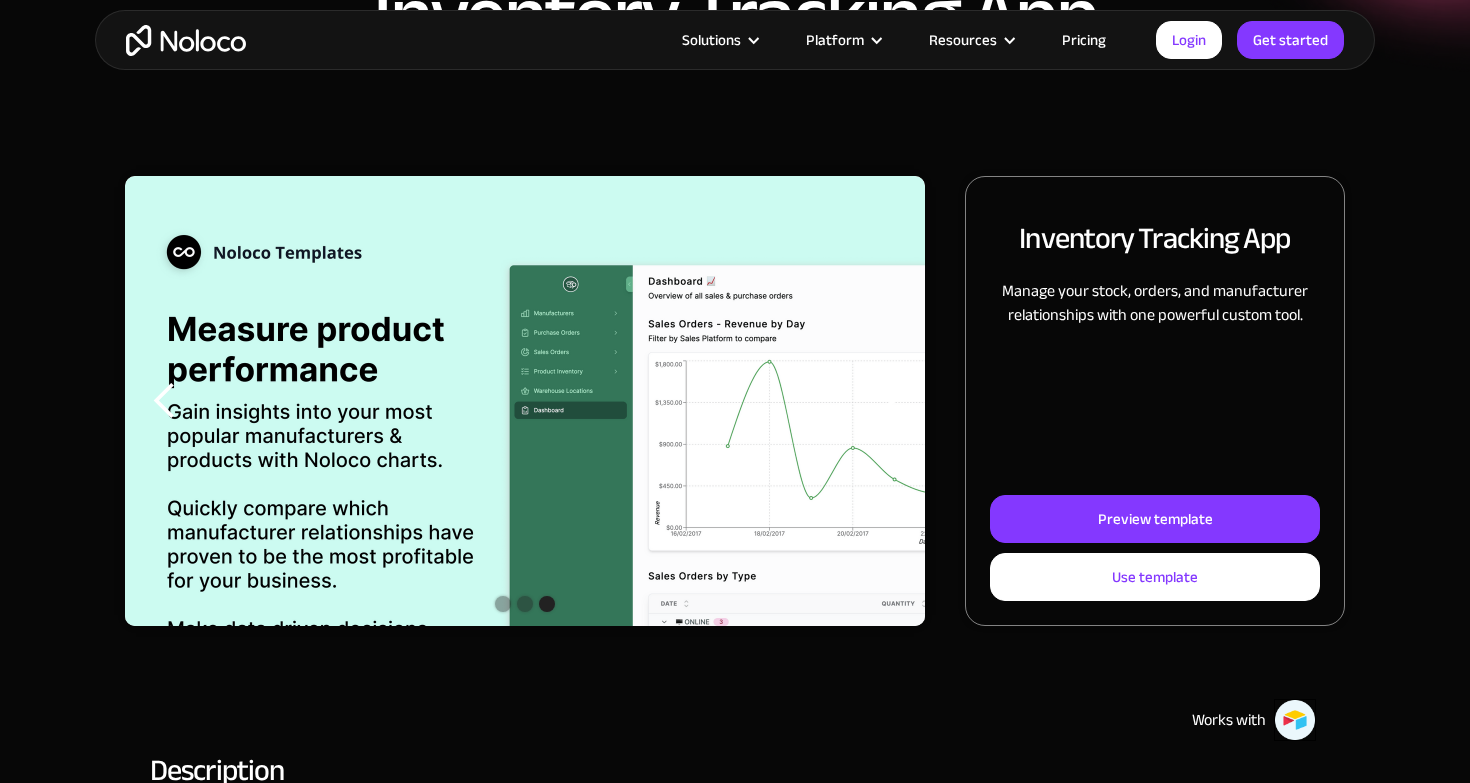 click at bounding box center (885, 401) 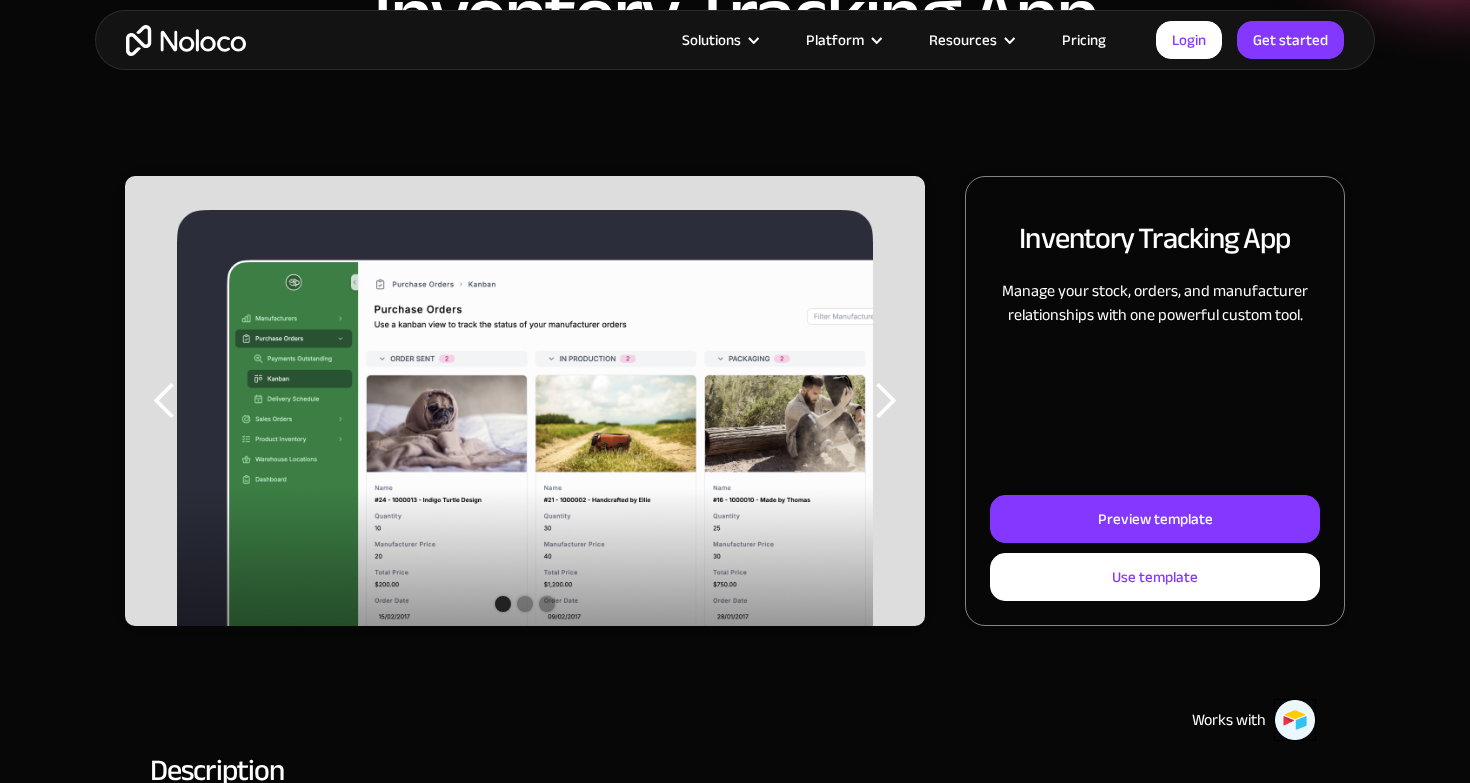 click at bounding box center (165, 401) 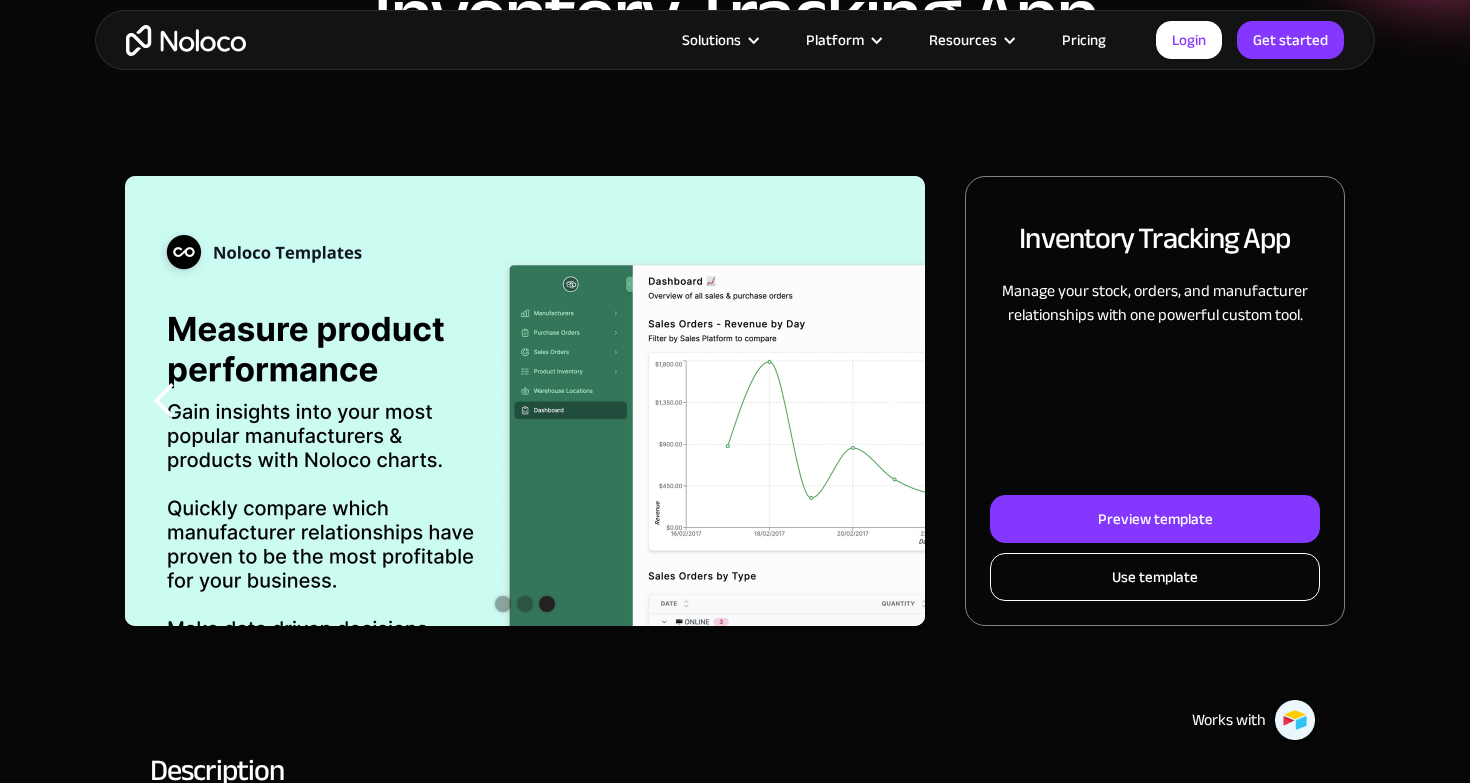 click on "Use template" at bounding box center [1155, 577] 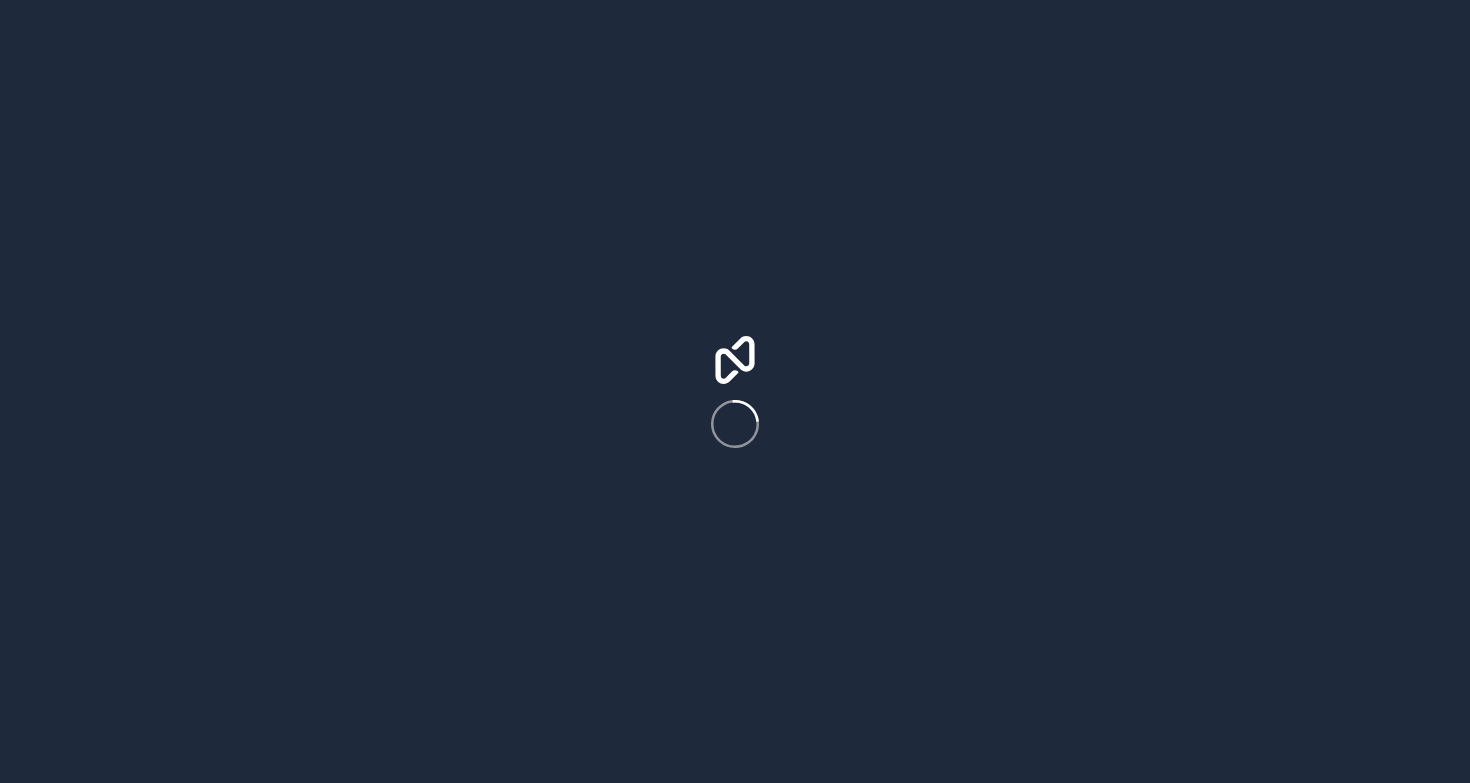 scroll, scrollTop: 0, scrollLeft: 0, axis: both 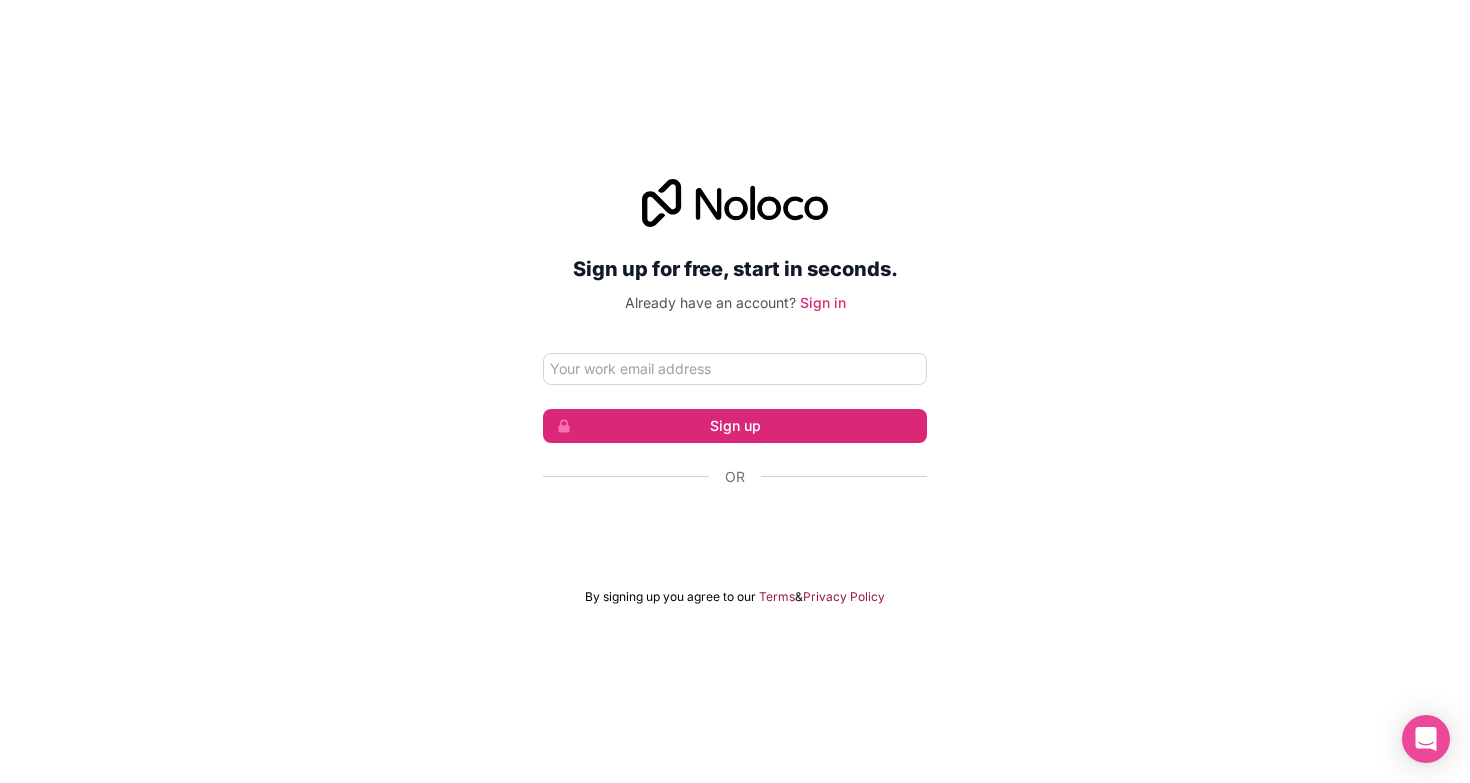 click at bounding box center [735, 531] 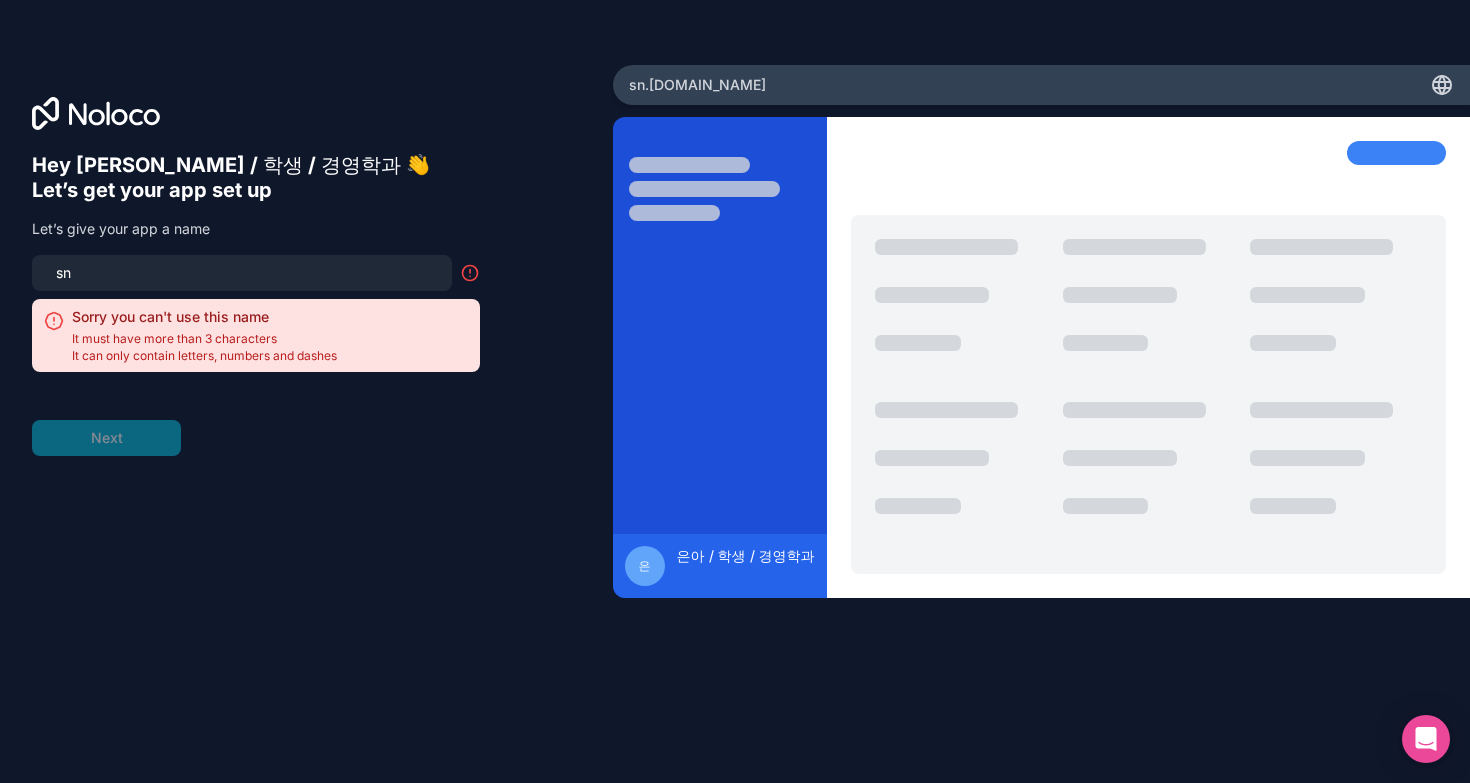 type on "s" 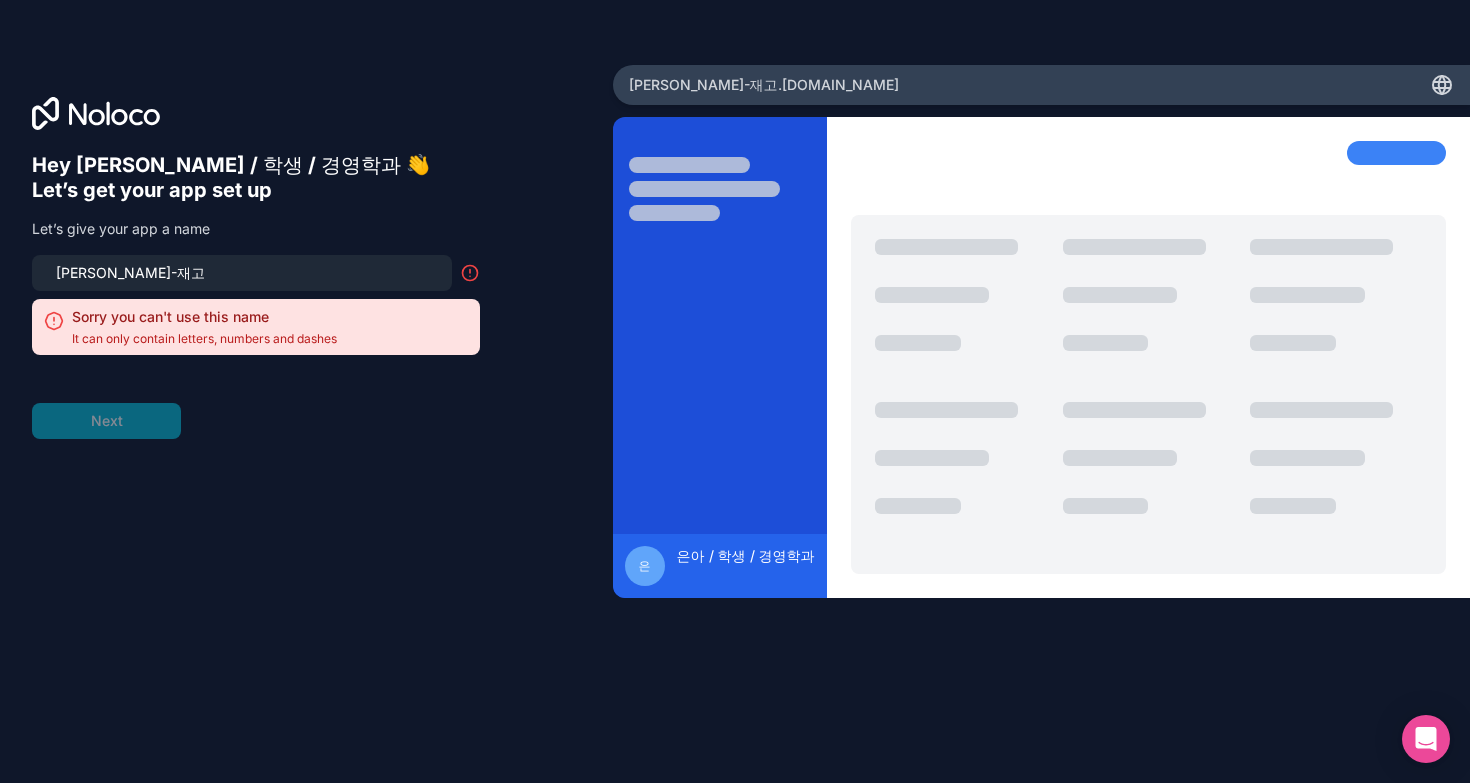 click on "유키모찌-재고" at bounding box center (242, 273) 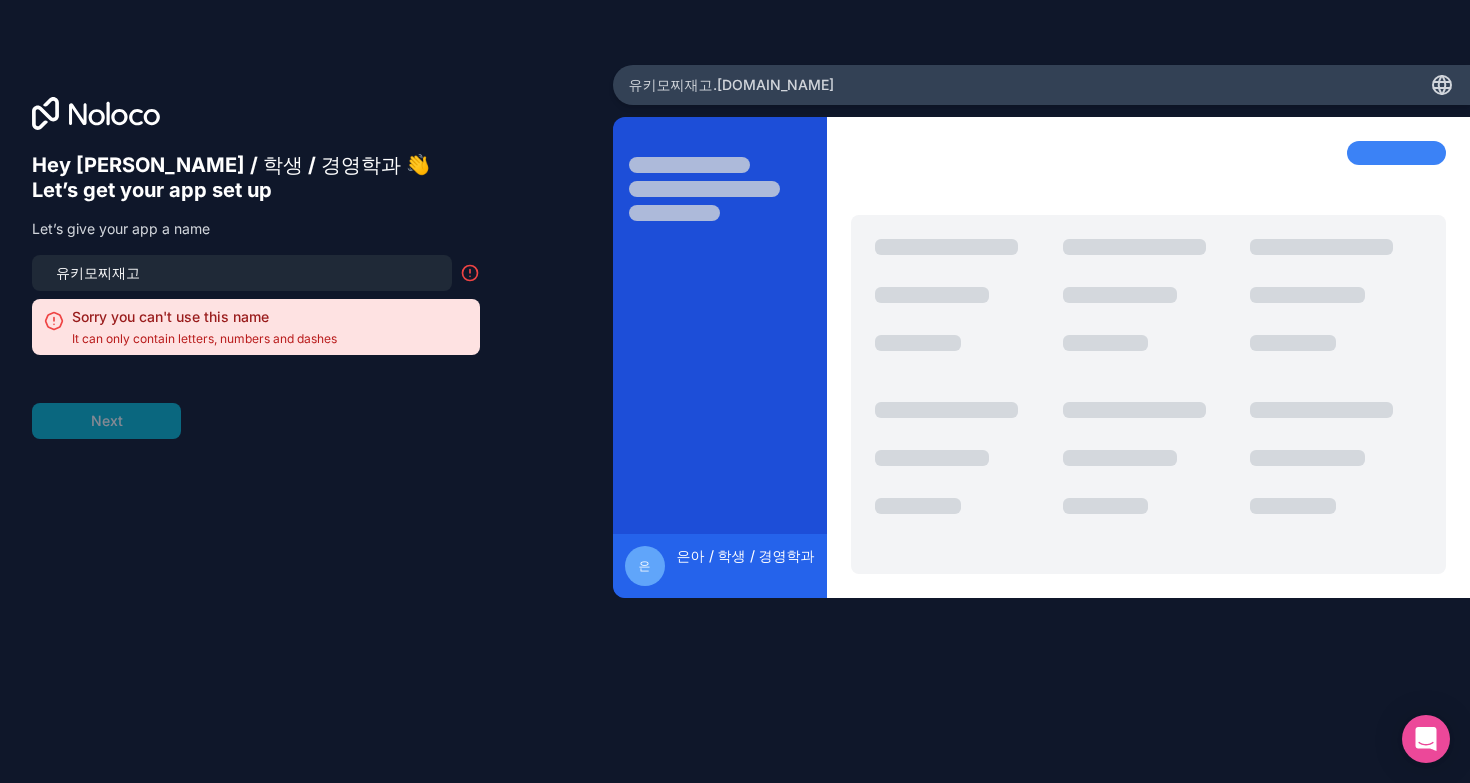 type on "유키모찌_재고" 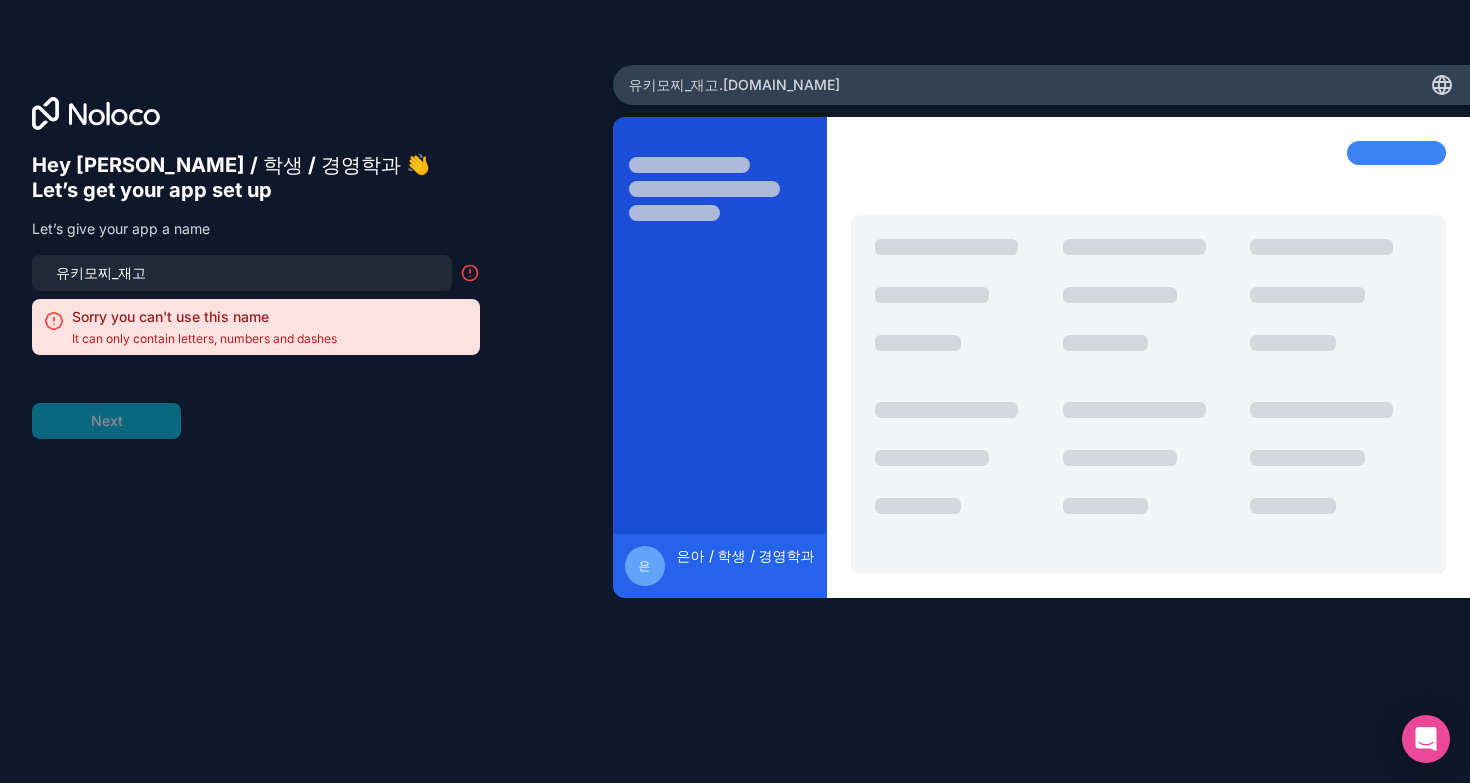 click on "유키모찌_재고" at bounding box center [242, 273] 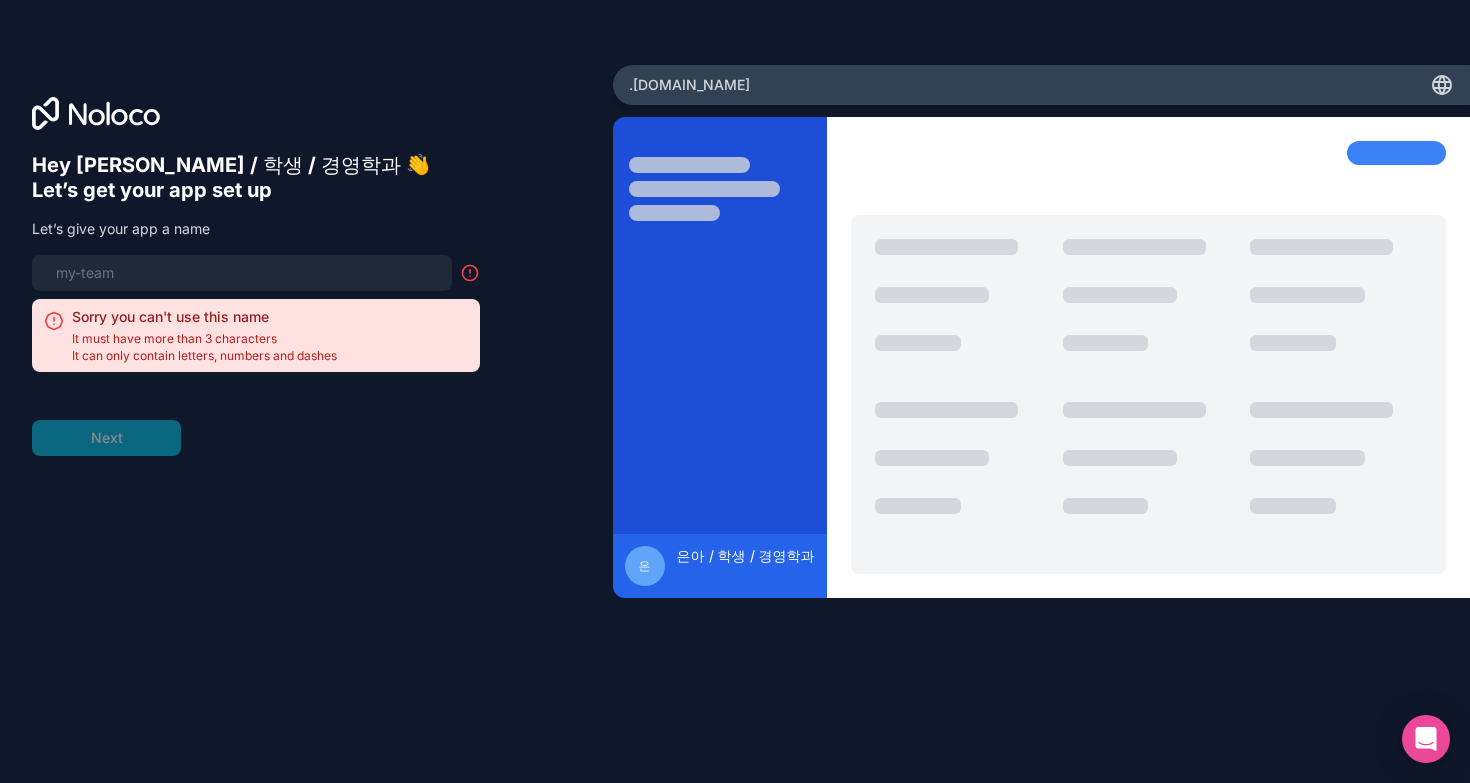 type on "ㅛ" 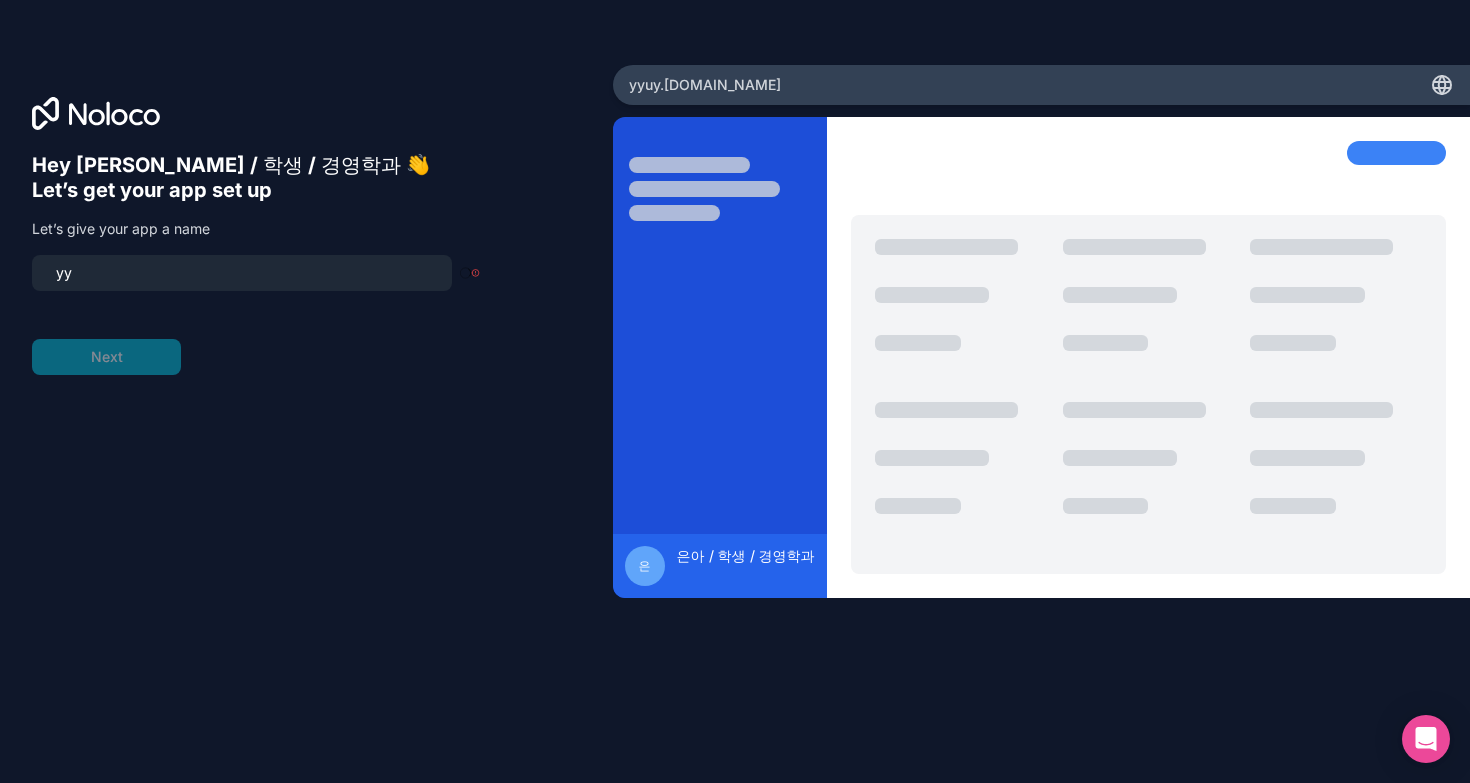 type on "y" 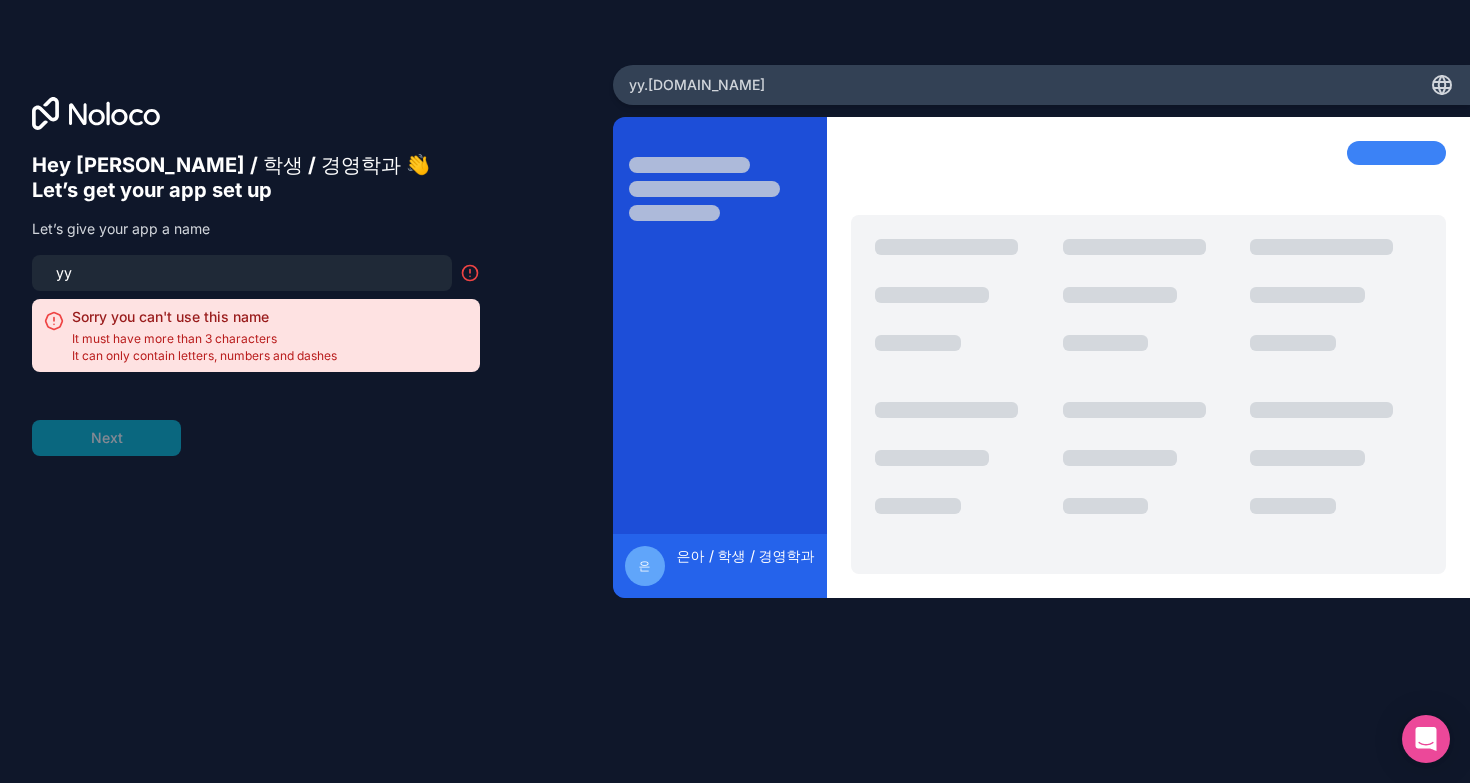 type on "y" 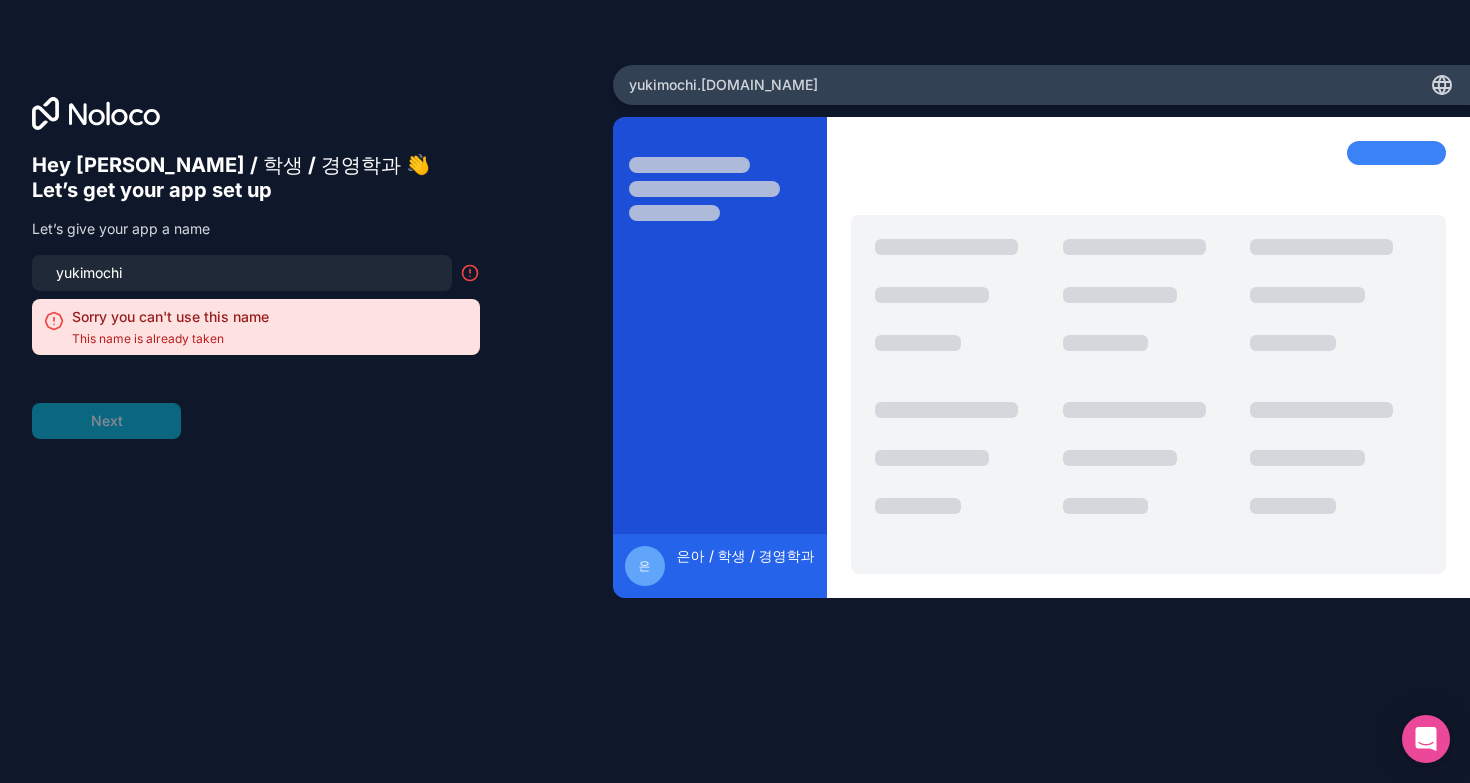 click on "yukimochi" at bounding box center [242, 273] 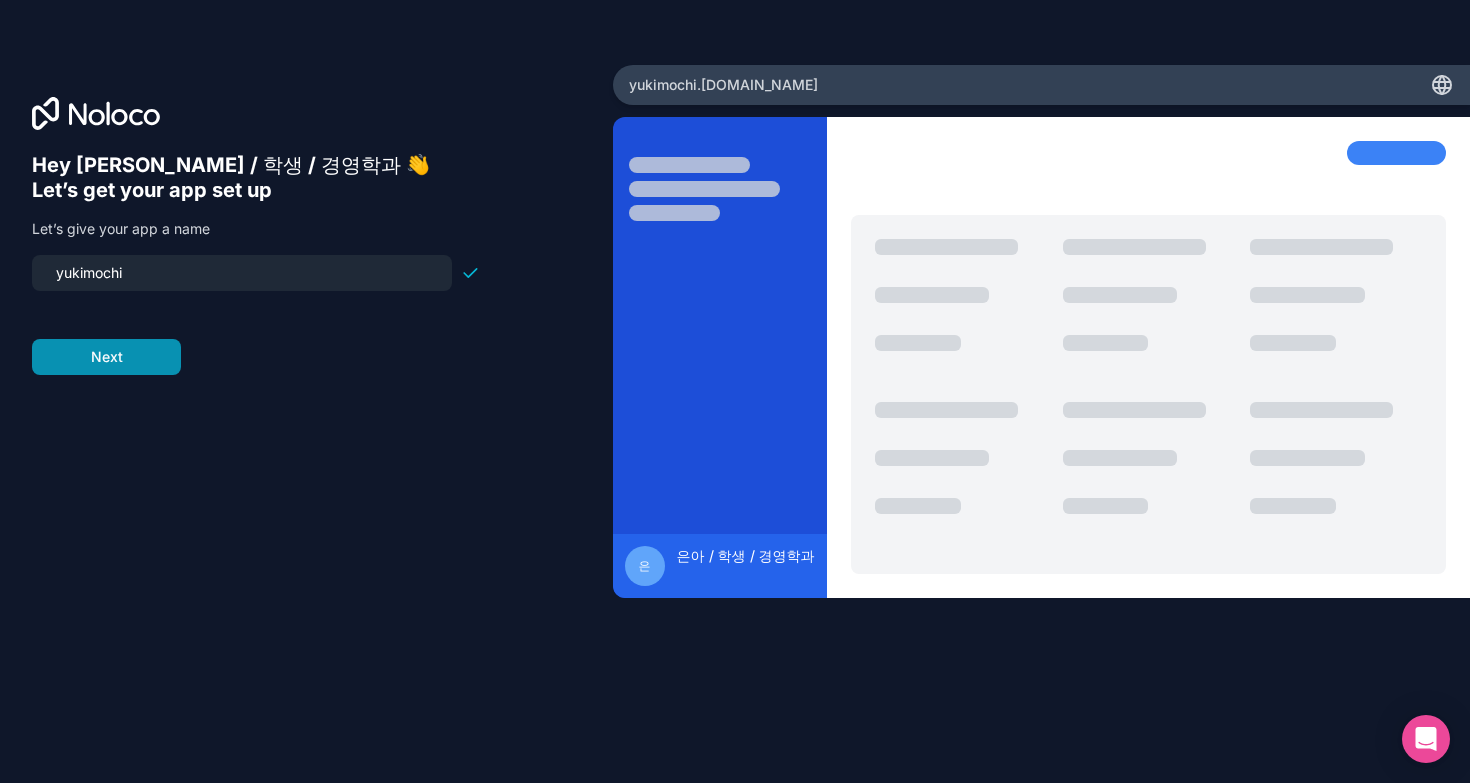 type on "yukimochi" 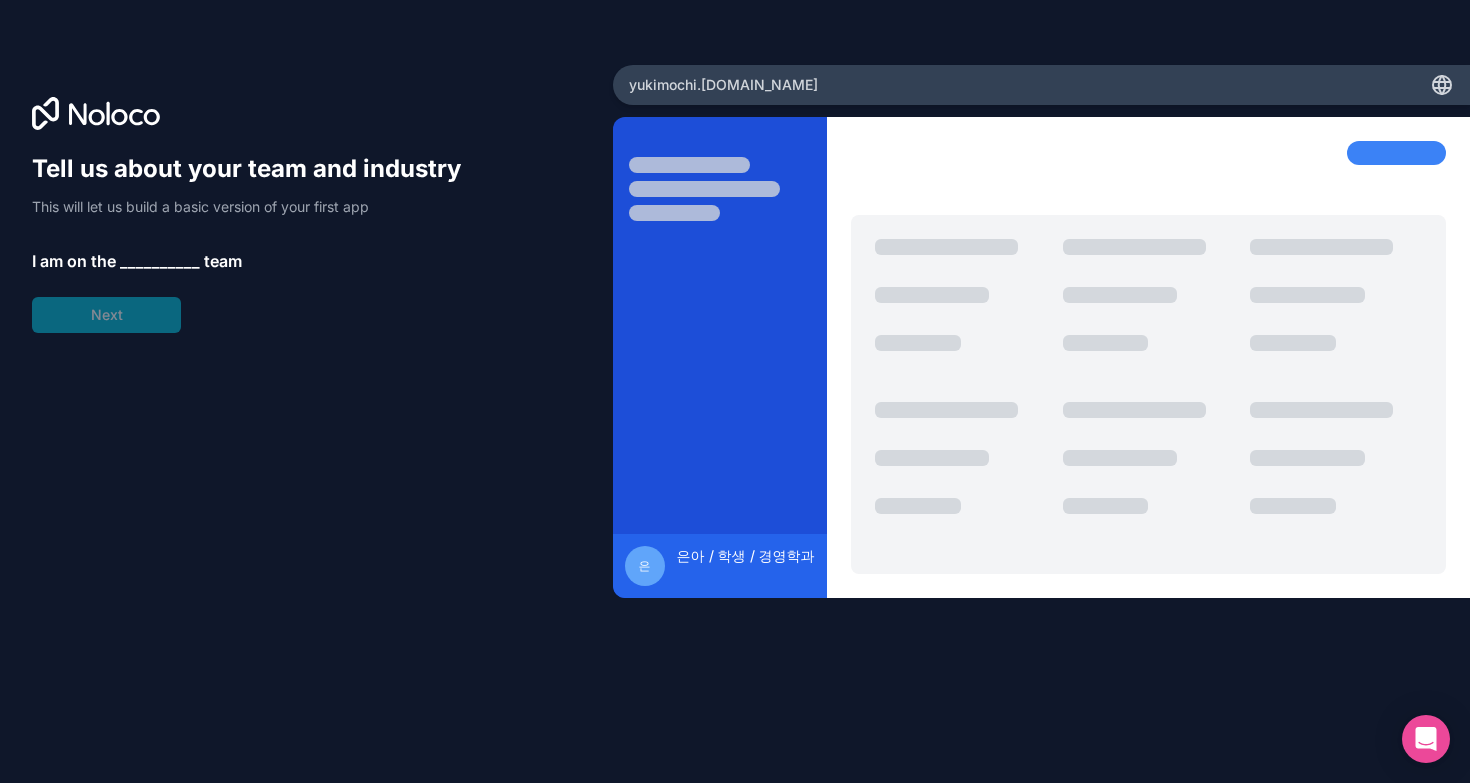 click on "Tell us about your team and industry This will let us build a basic version of your first app I am on the  __________ team Next" at bounding box center [256, 243] 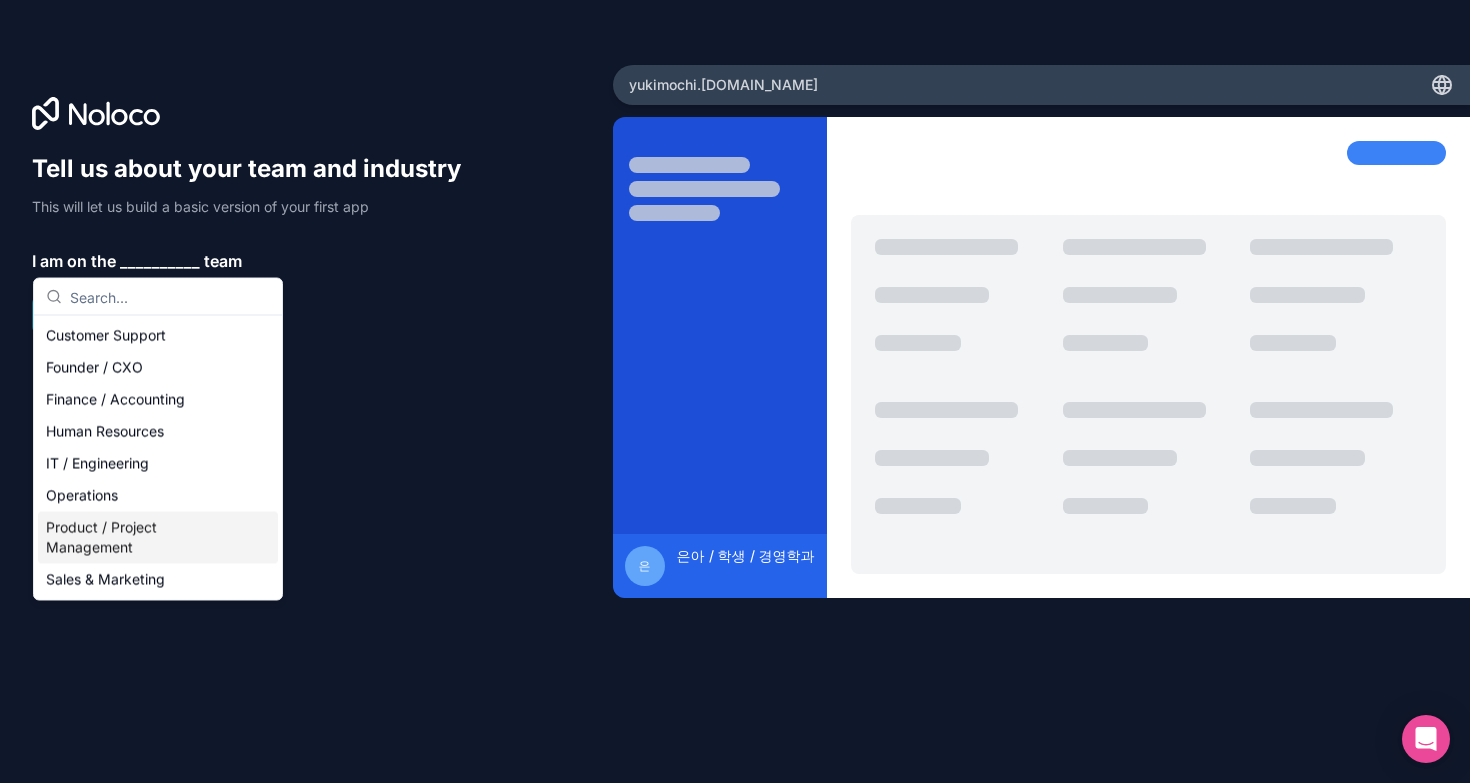 click on "Product / Project Management" at bounding box center (158, 538) 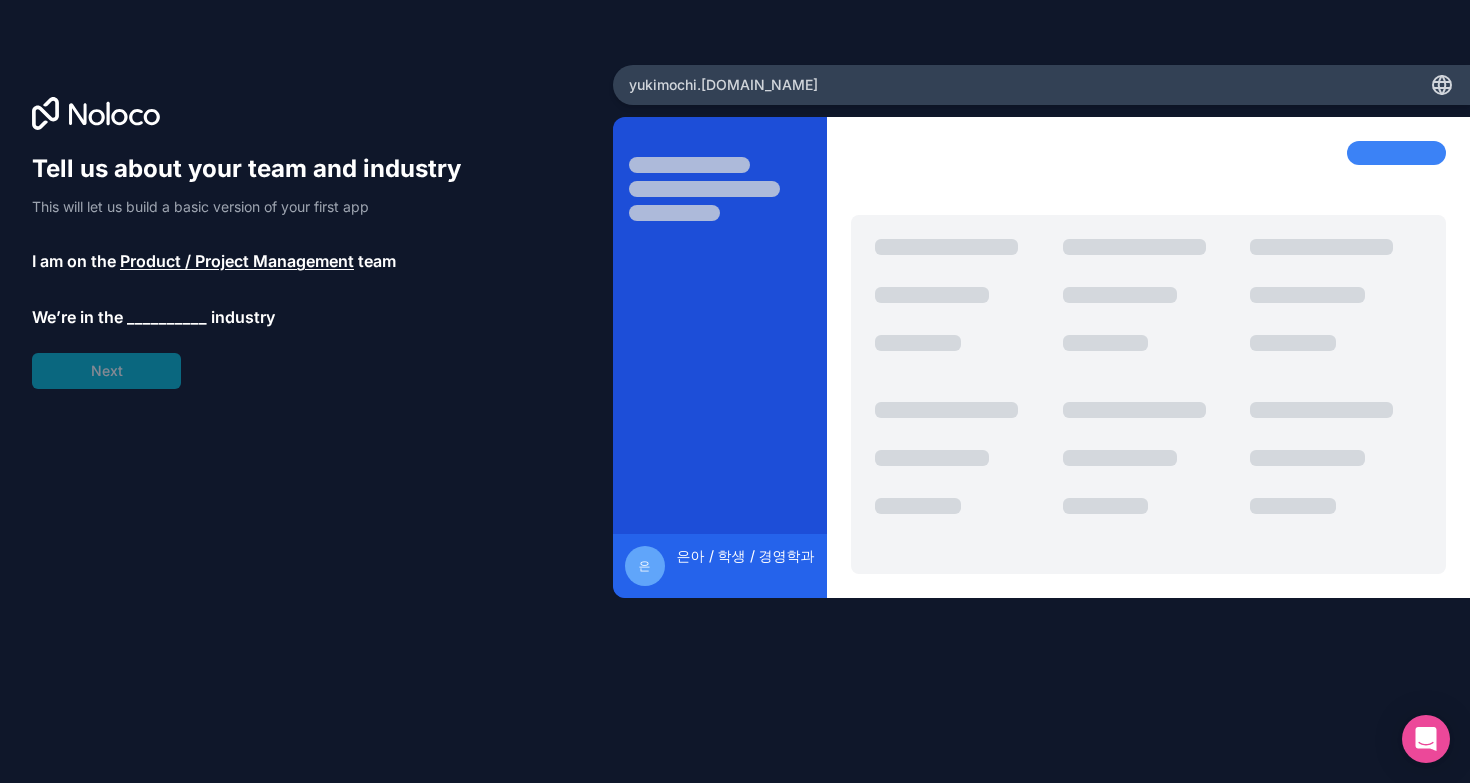 click on "__________" at bounding box center [167, 317] 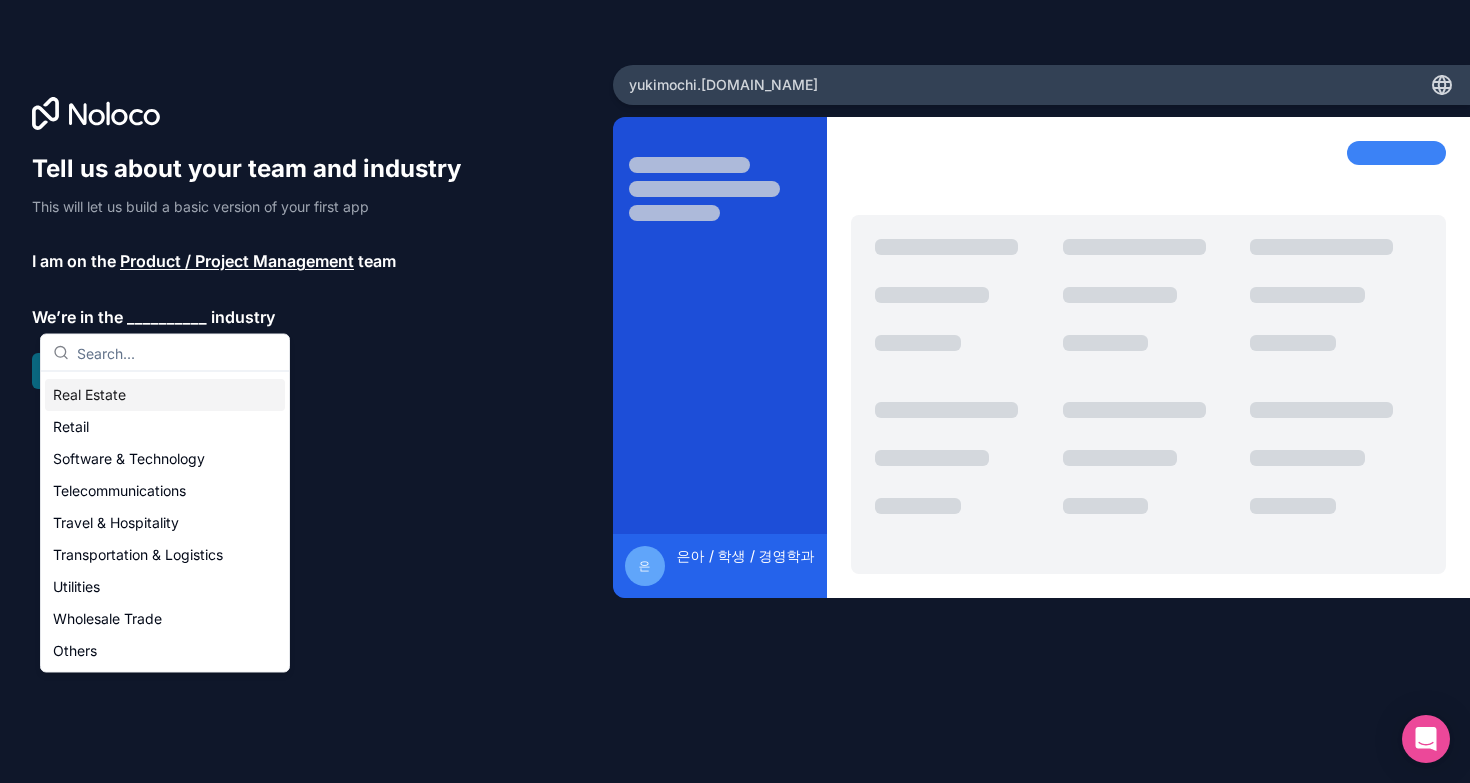 scroll, scrollTop: 412, scrollLeft: 0, axis: vertical 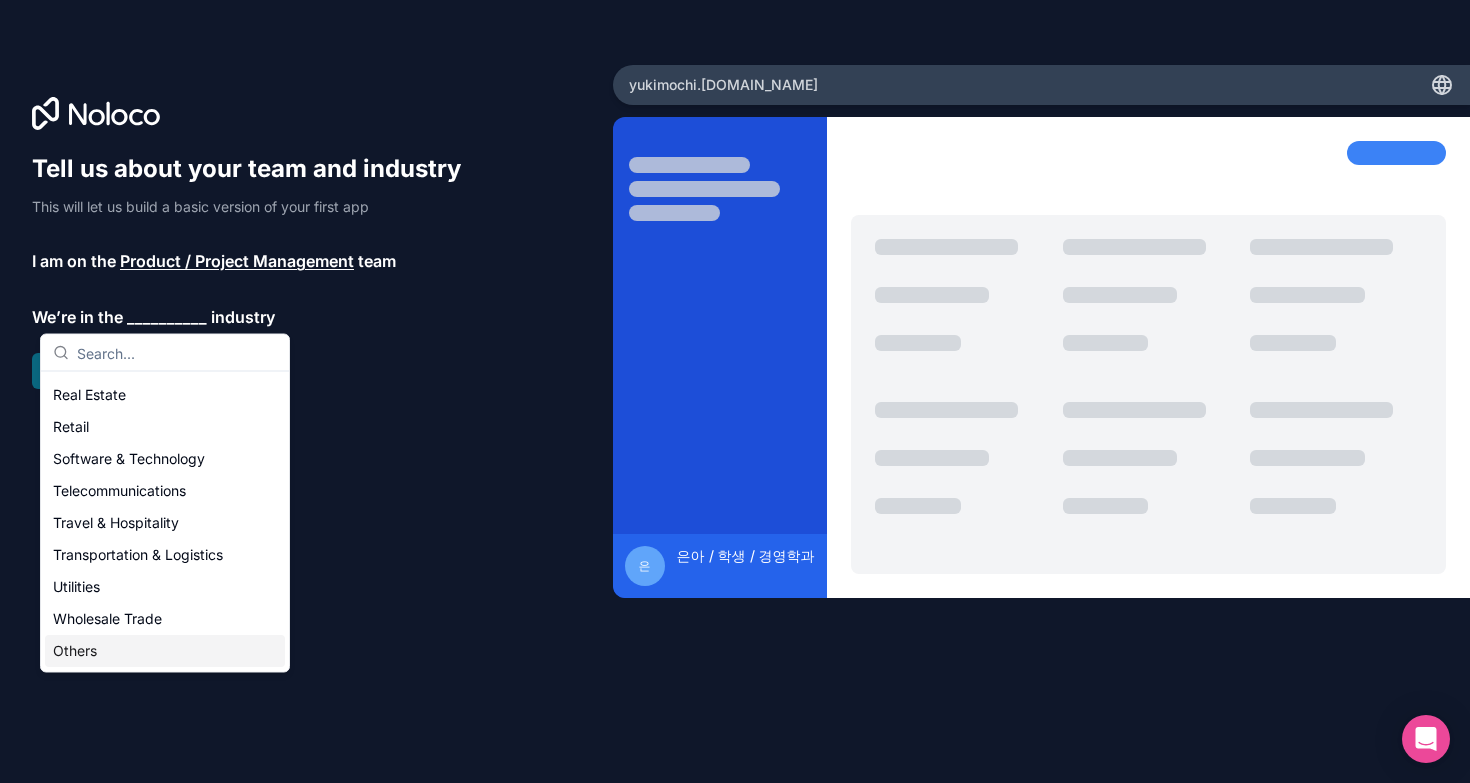 click on "Others" at bounding box center (165, 652) 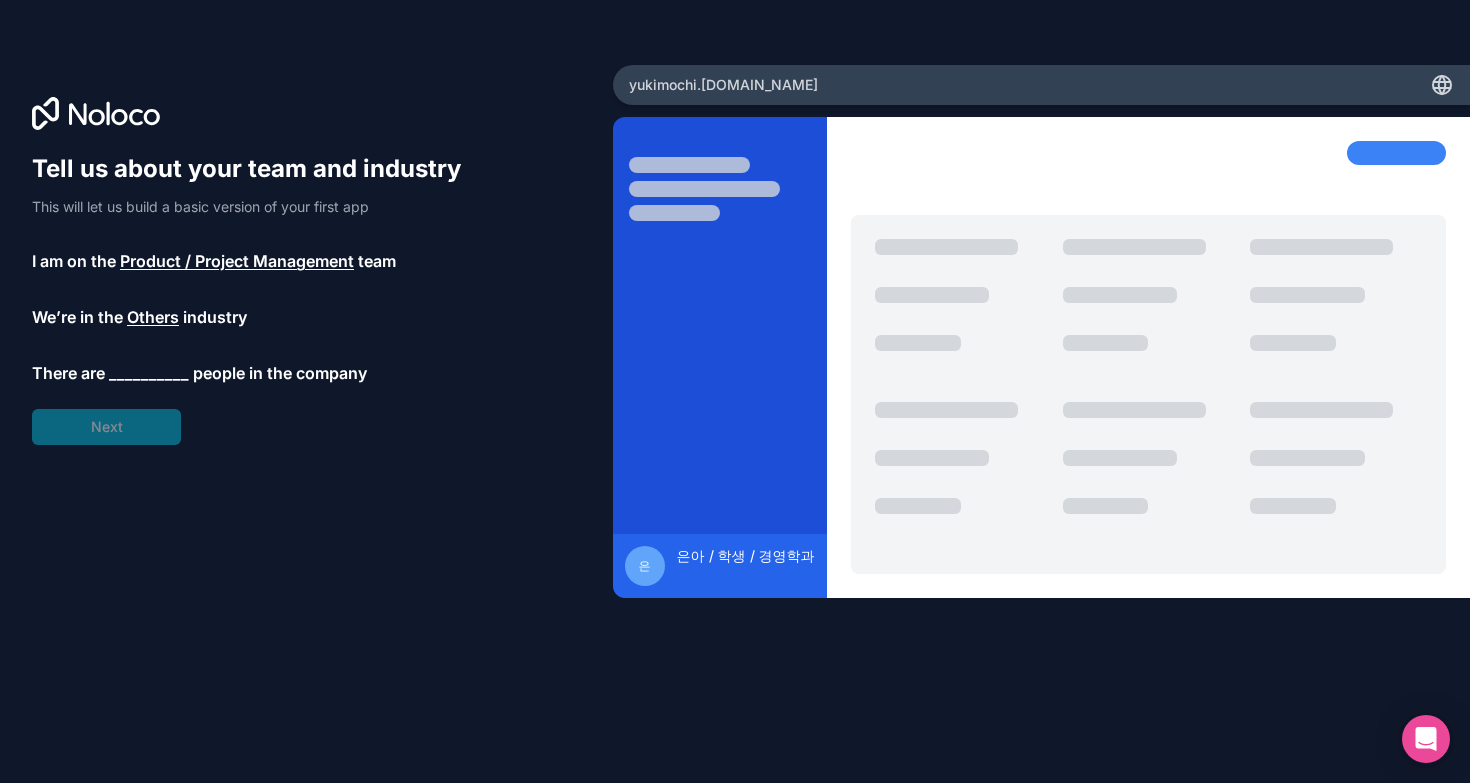 click on "__________" at bounding box center (149, 373) 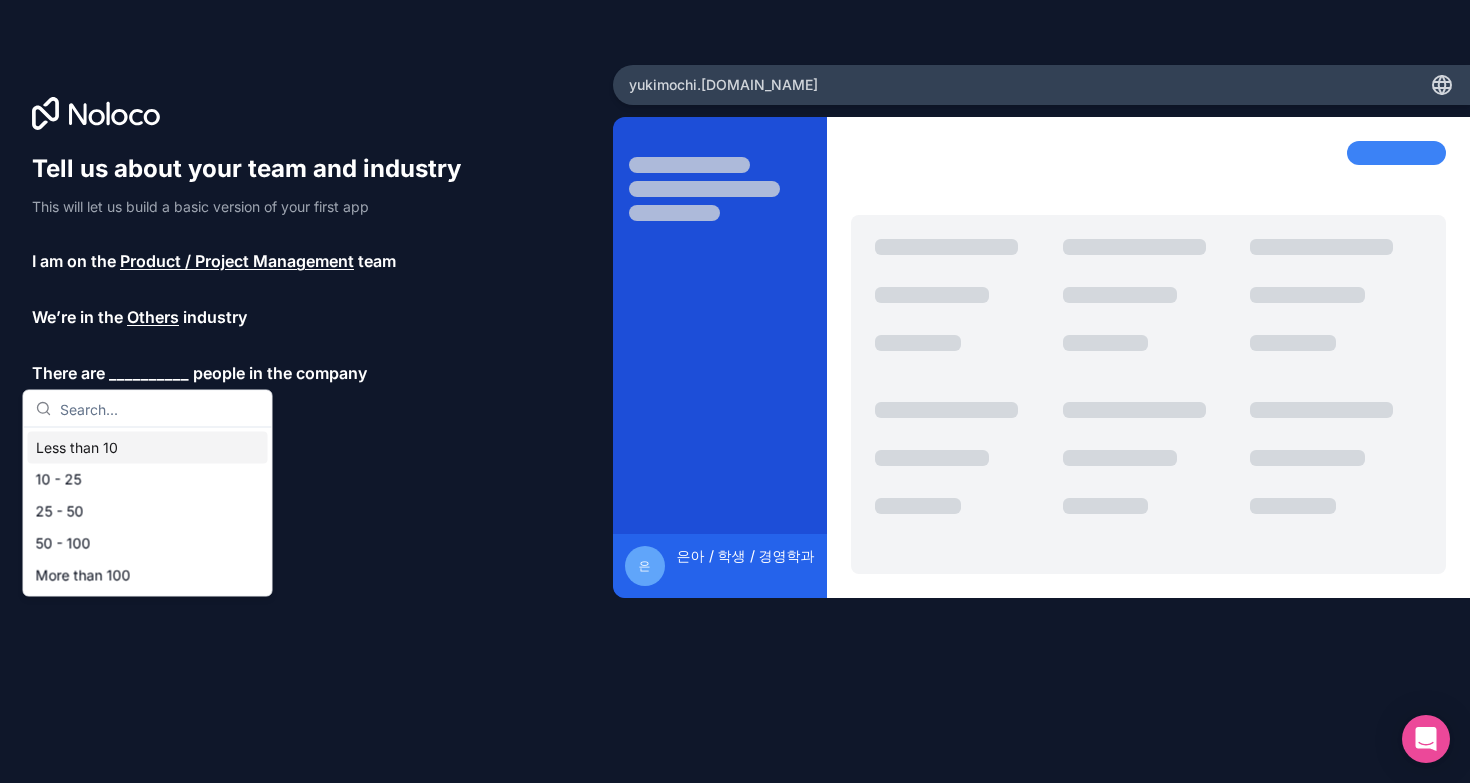click on "Less than 10" at bounding box center (148, 448) 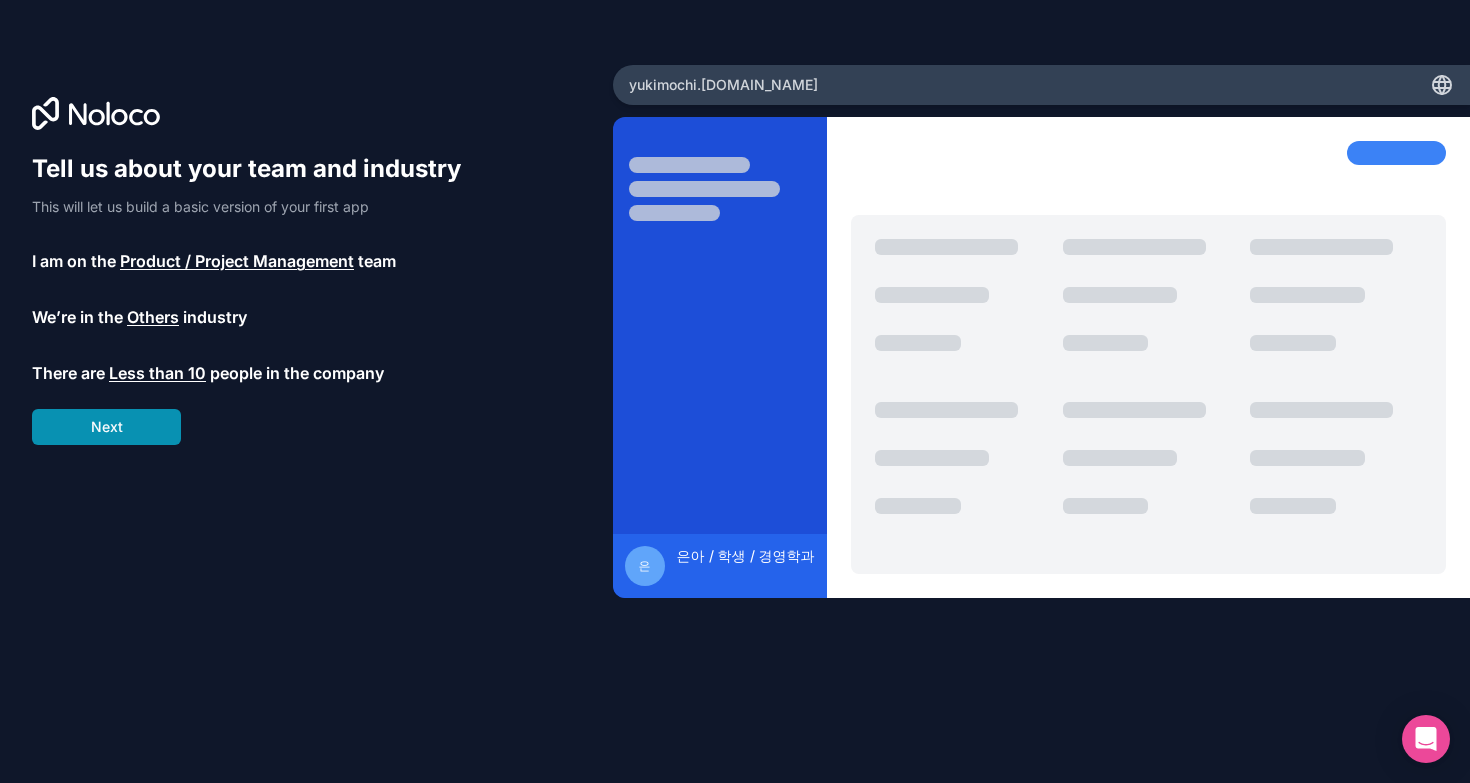 click on "Next" at bounding box center (106, 427) 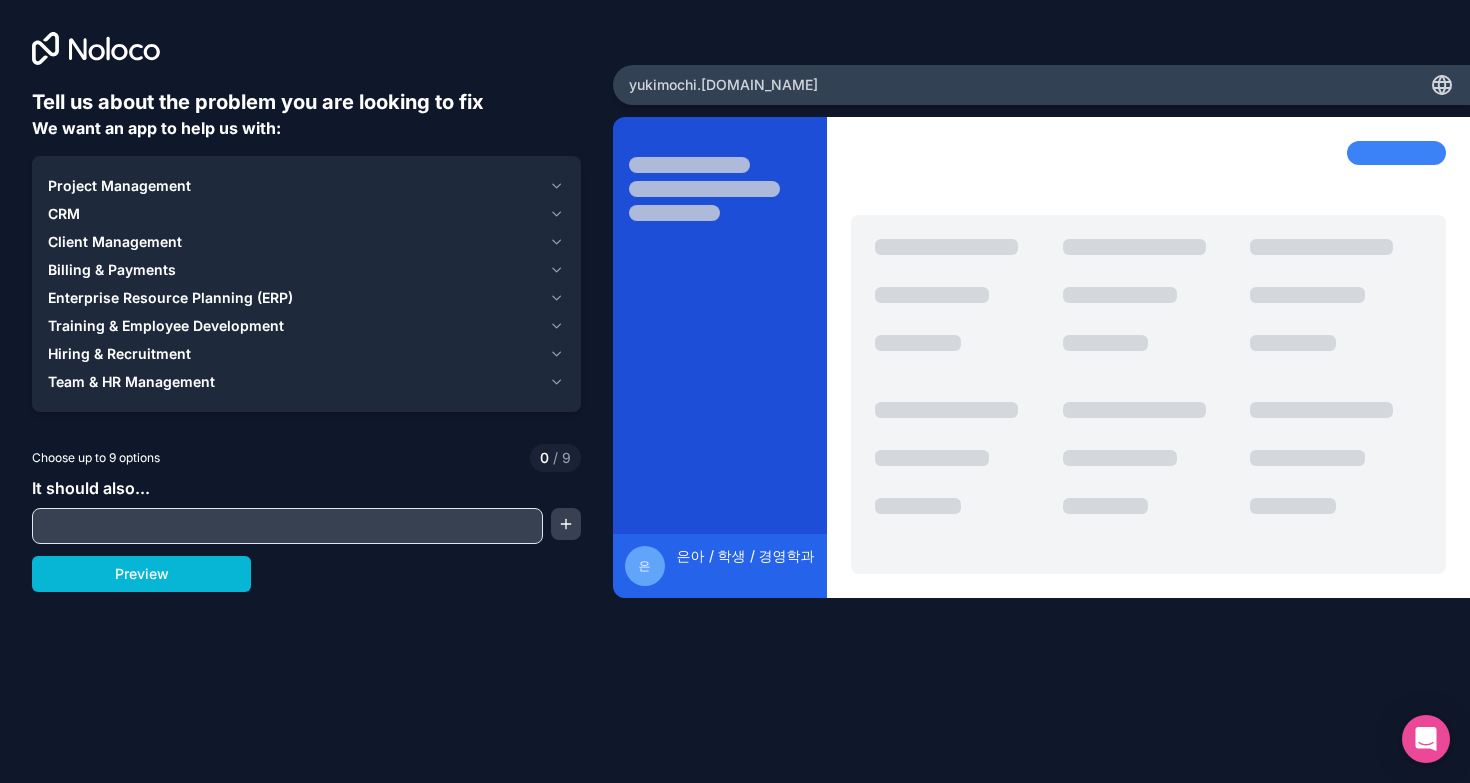 click at bounding box center [287, 526] 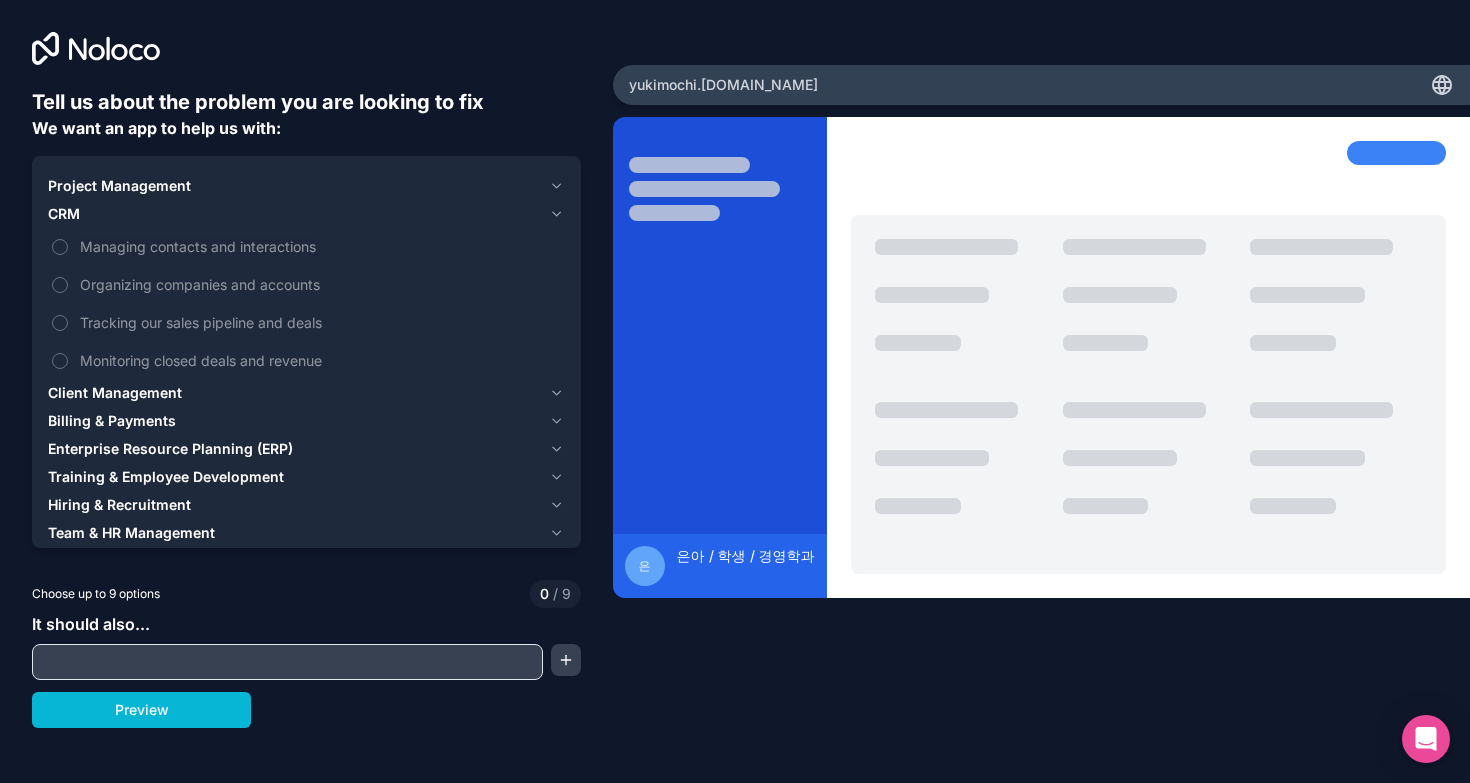 click 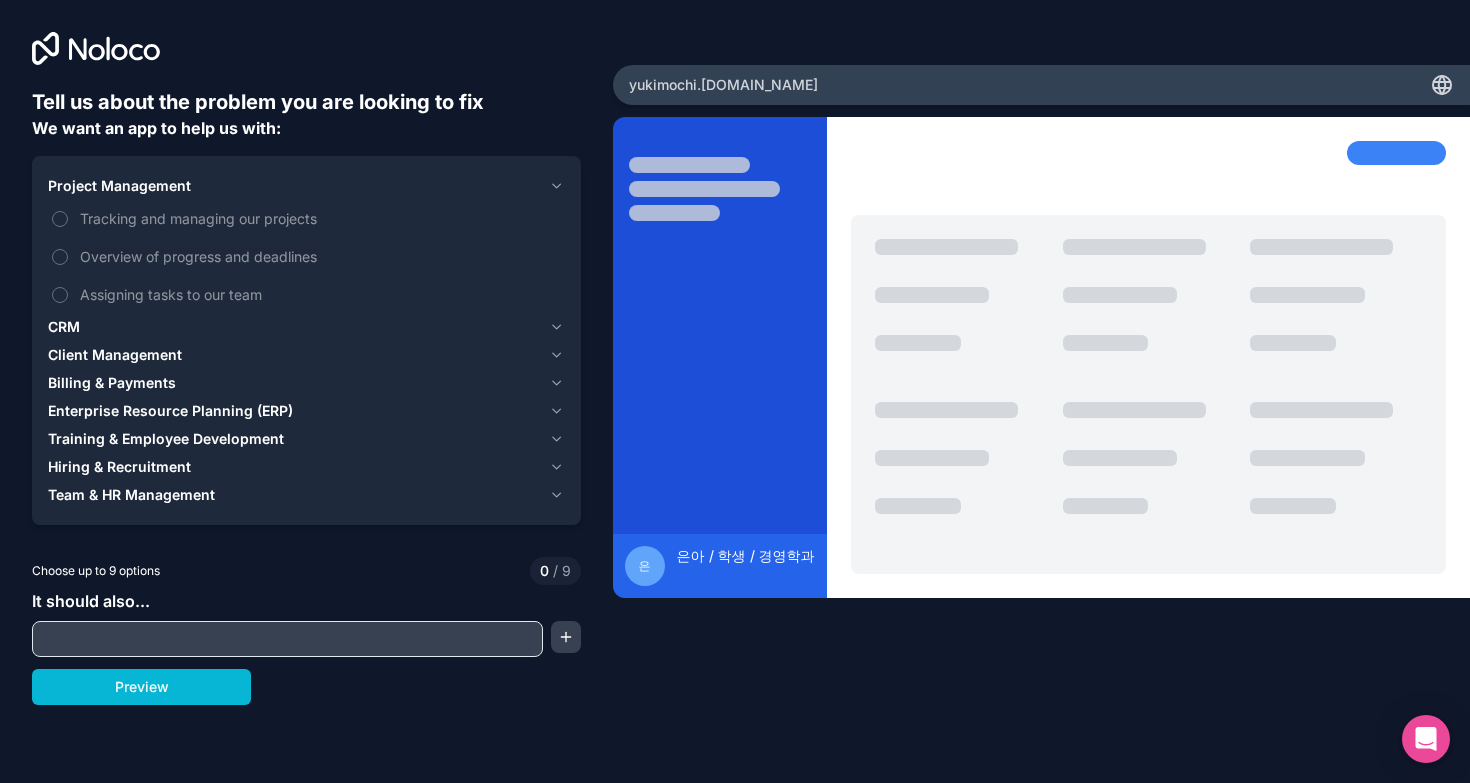 click 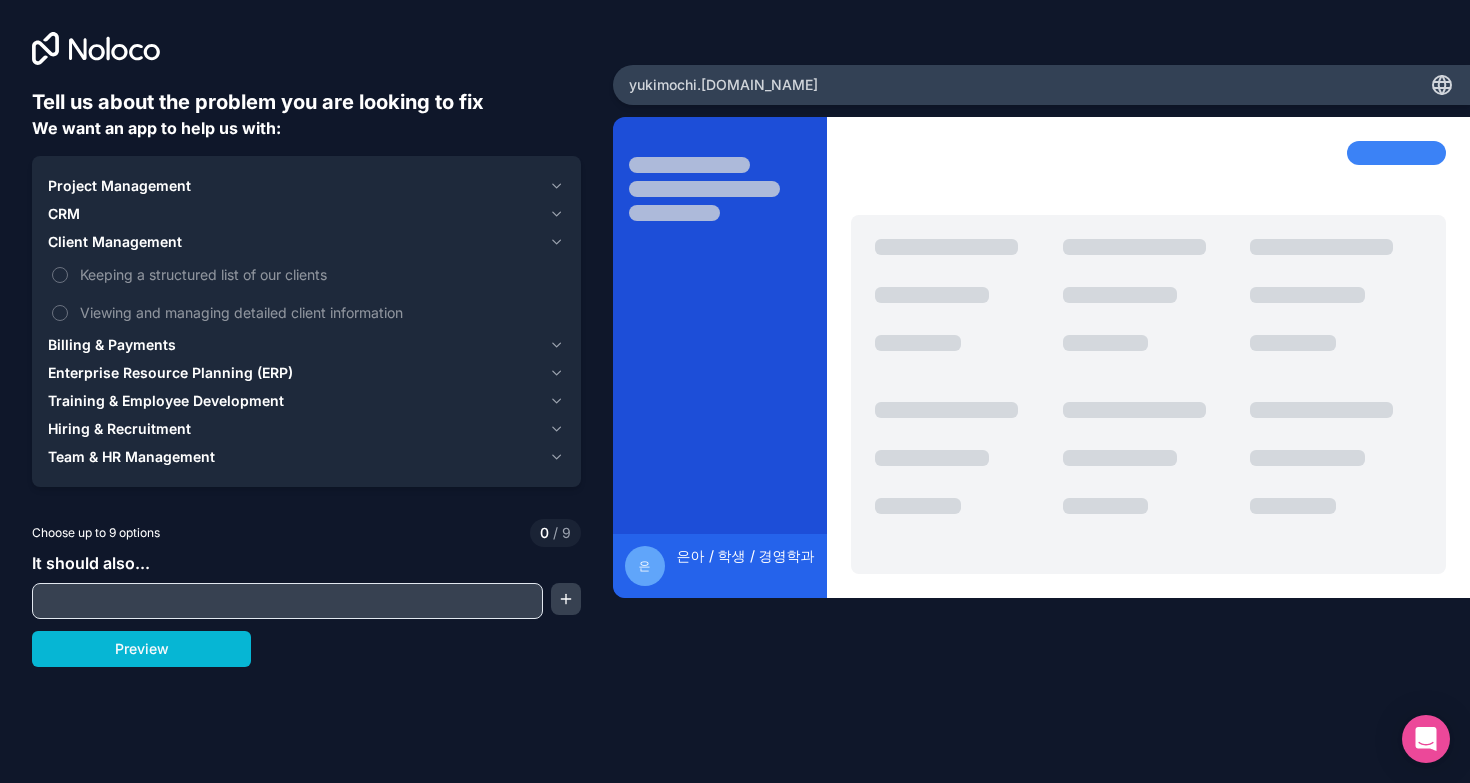 click 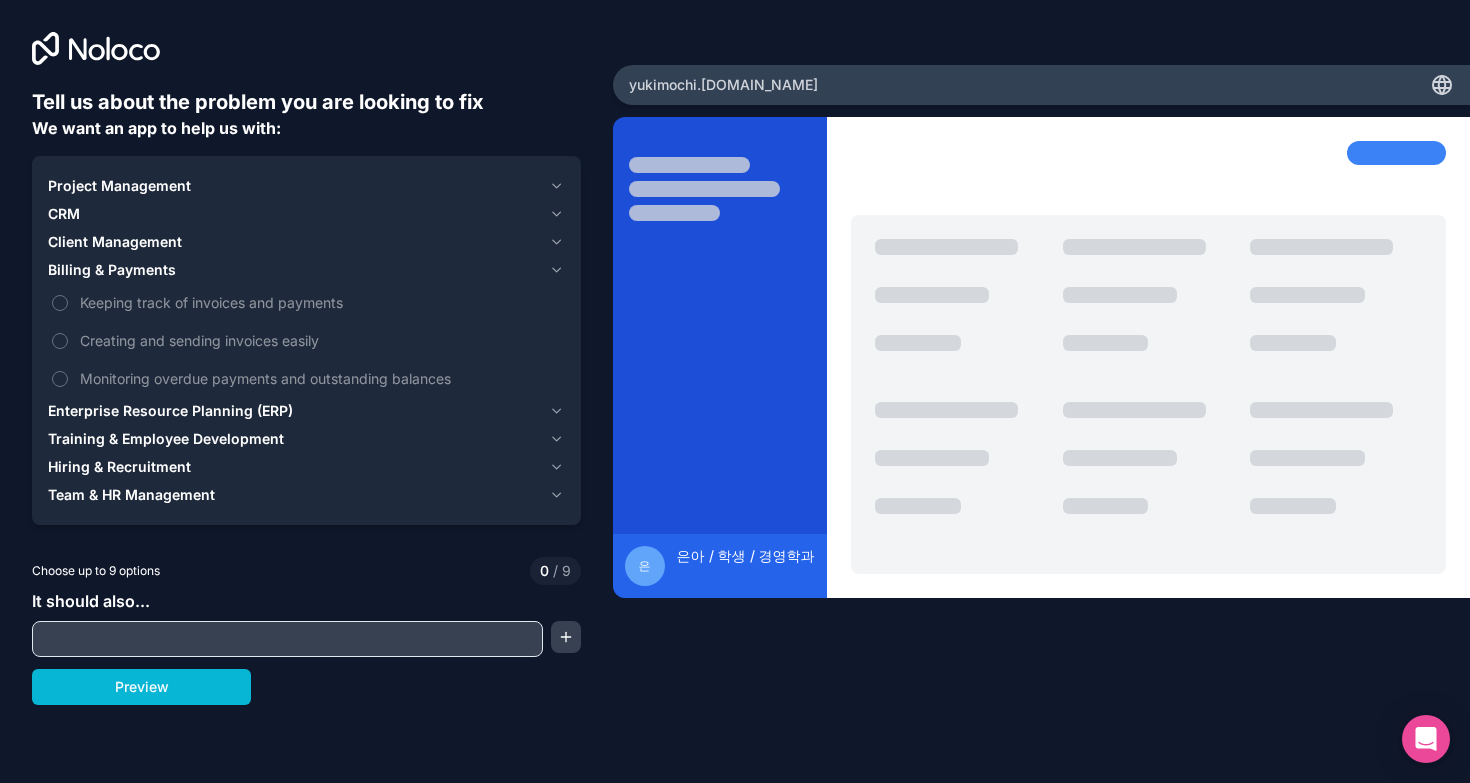 click 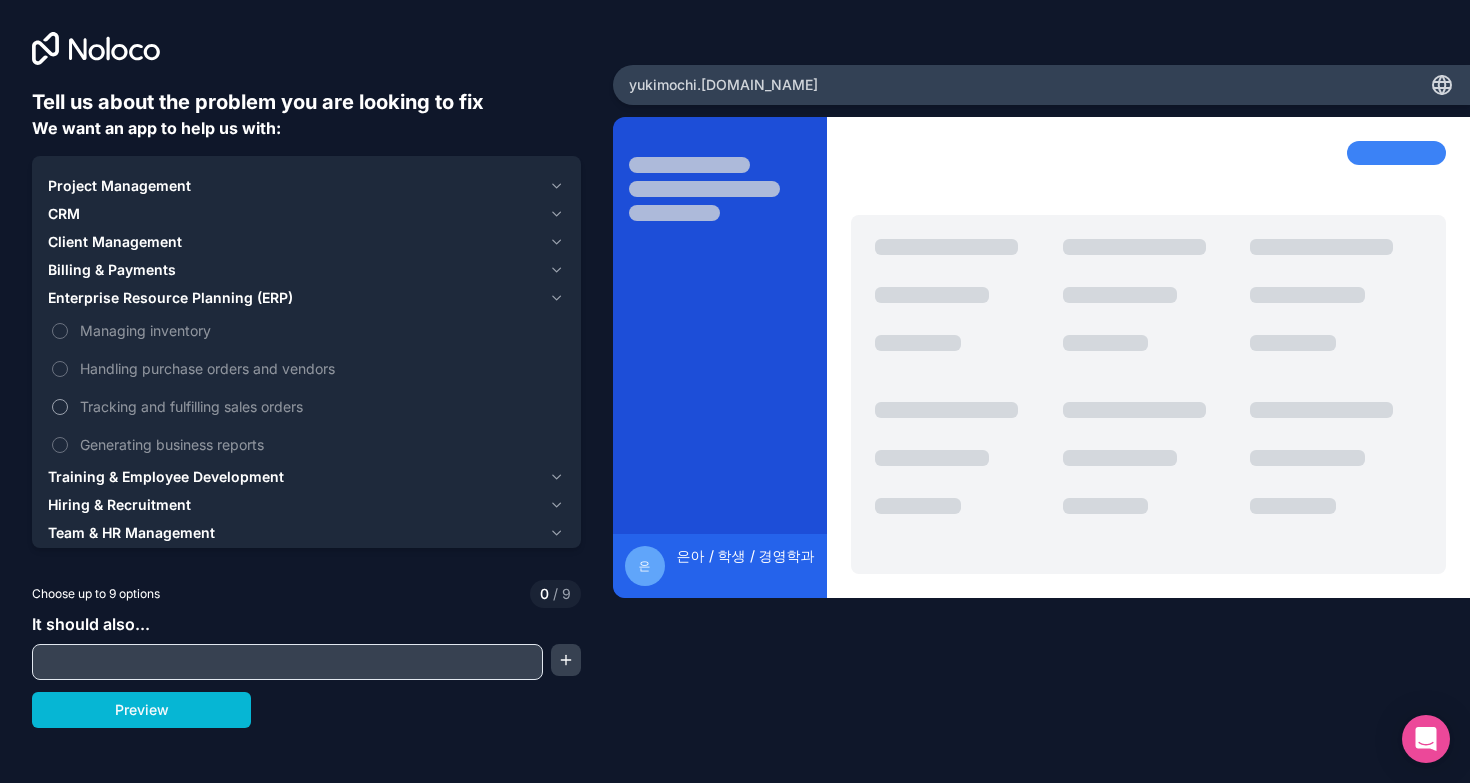 click on "Tracking and fulfilling sales orders" at bounding box center [320, 406] 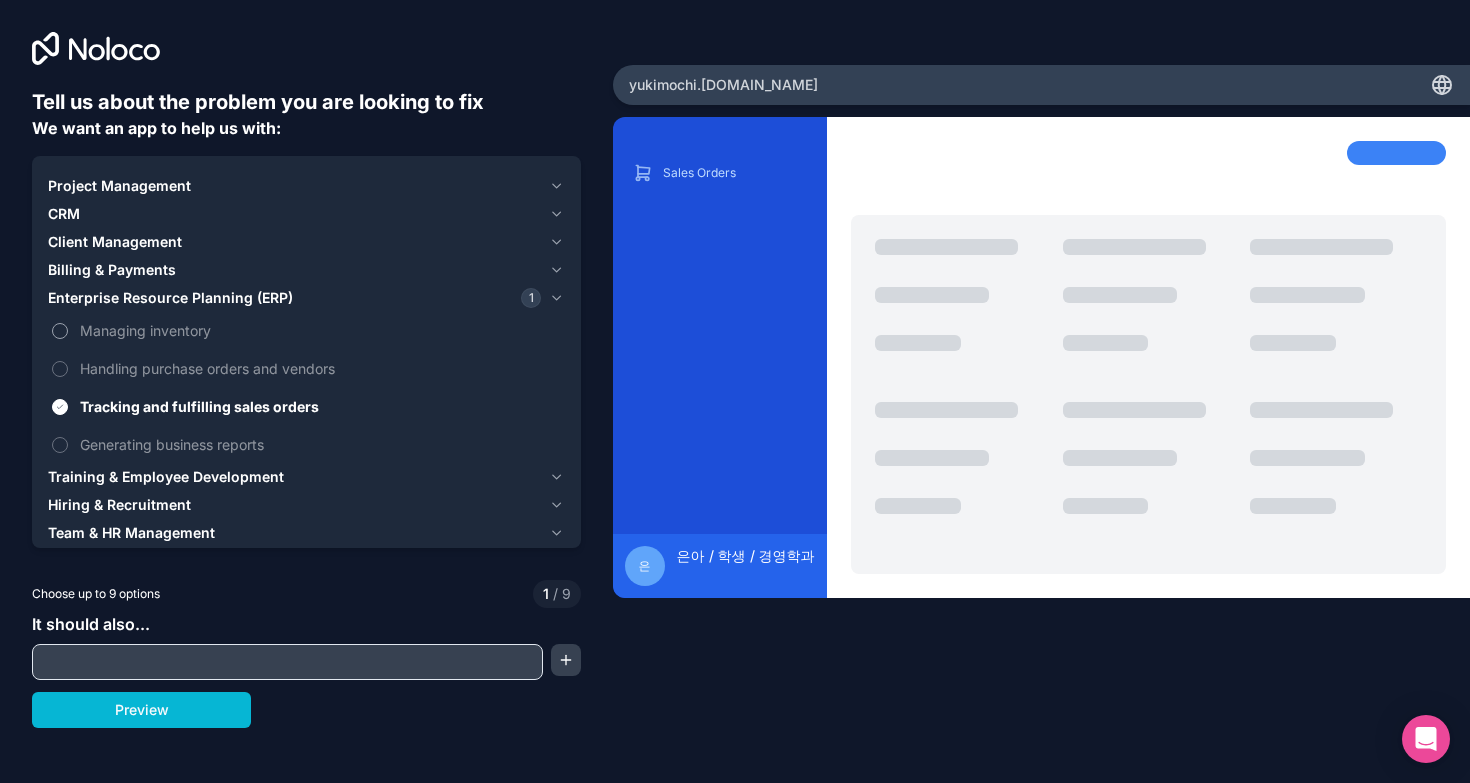 click on "Managing inventory" at bounding box center (320, 330) 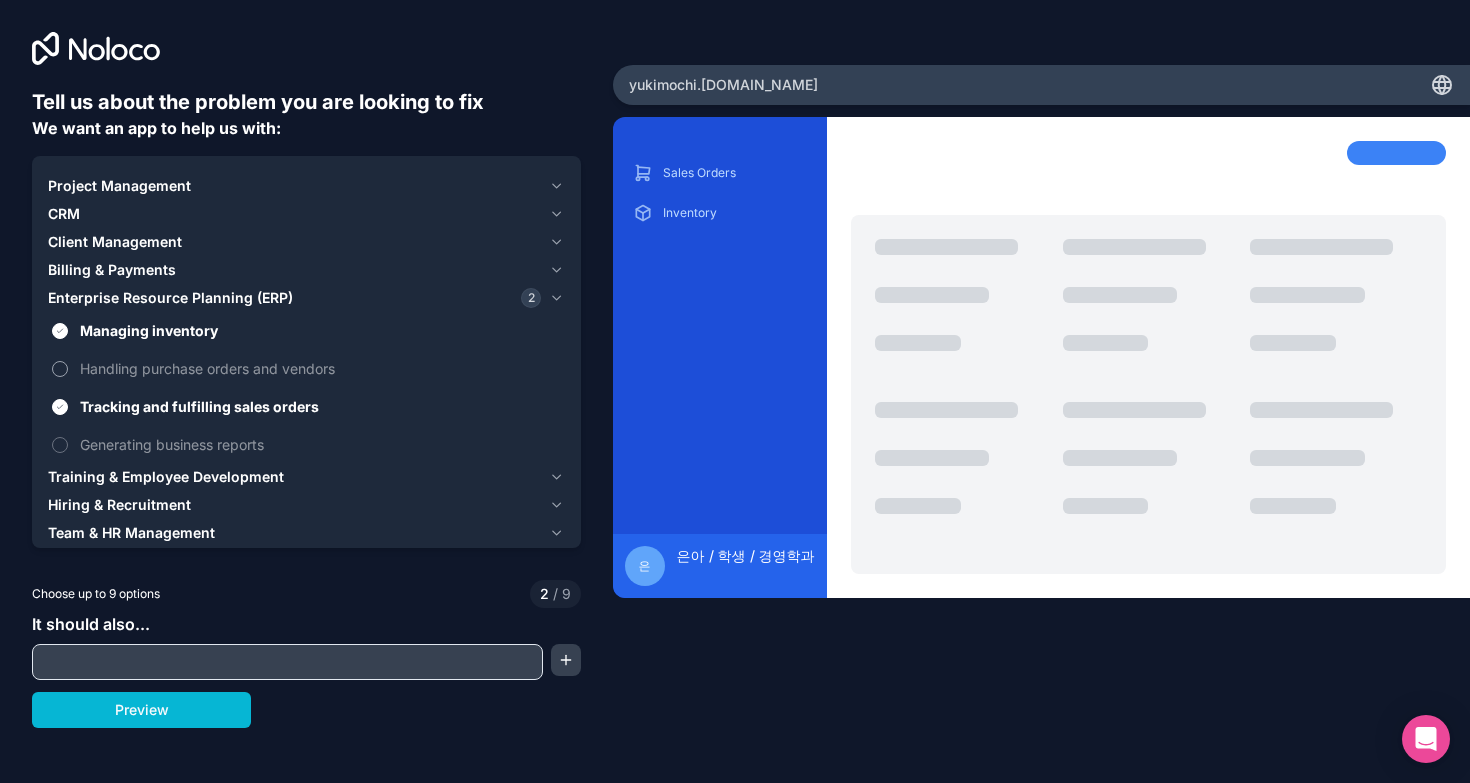 click on "Handling purchase orders and vendors" at bounding box center [320, 368] 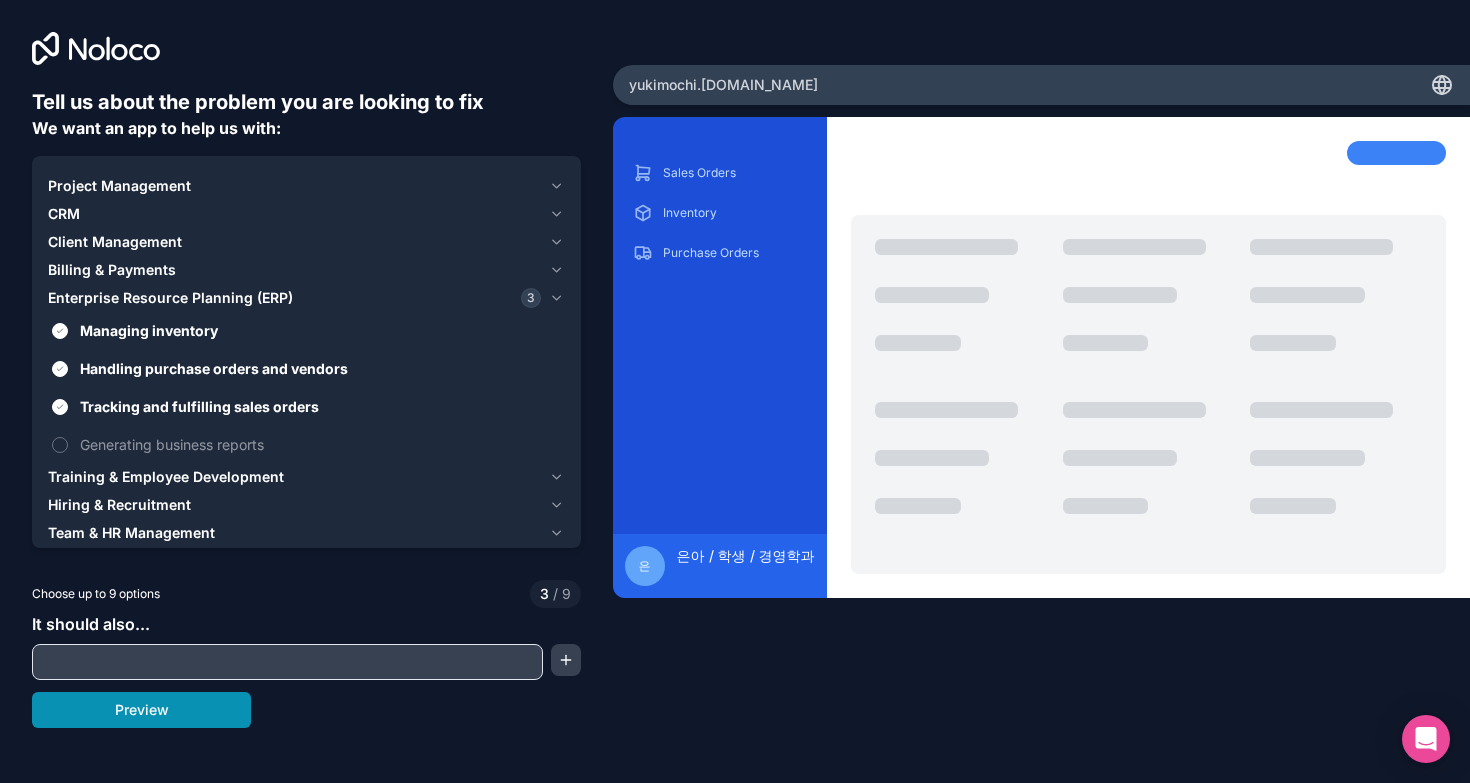 click on "Preview" at bounding box center (141, 710) 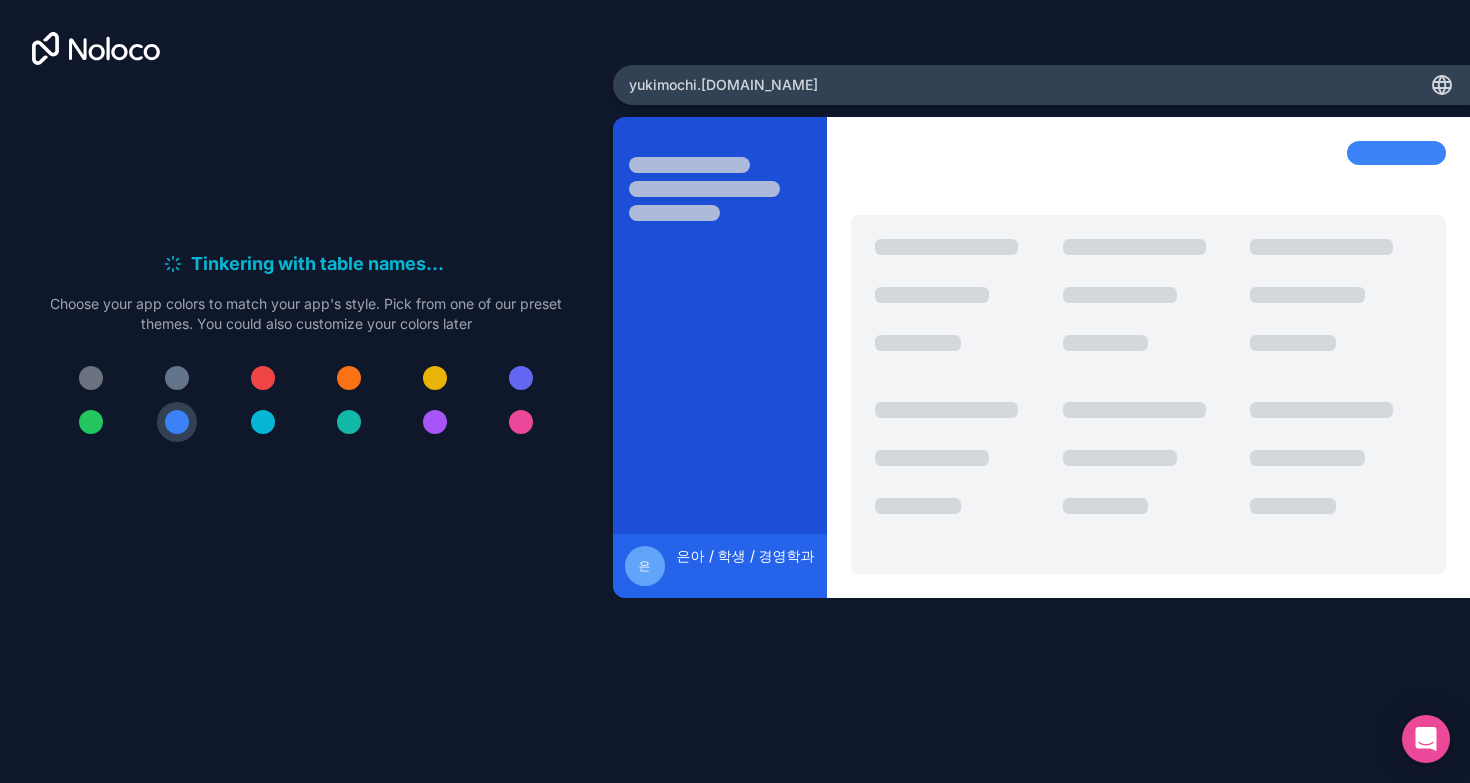 click at bounding box center (263, 422) 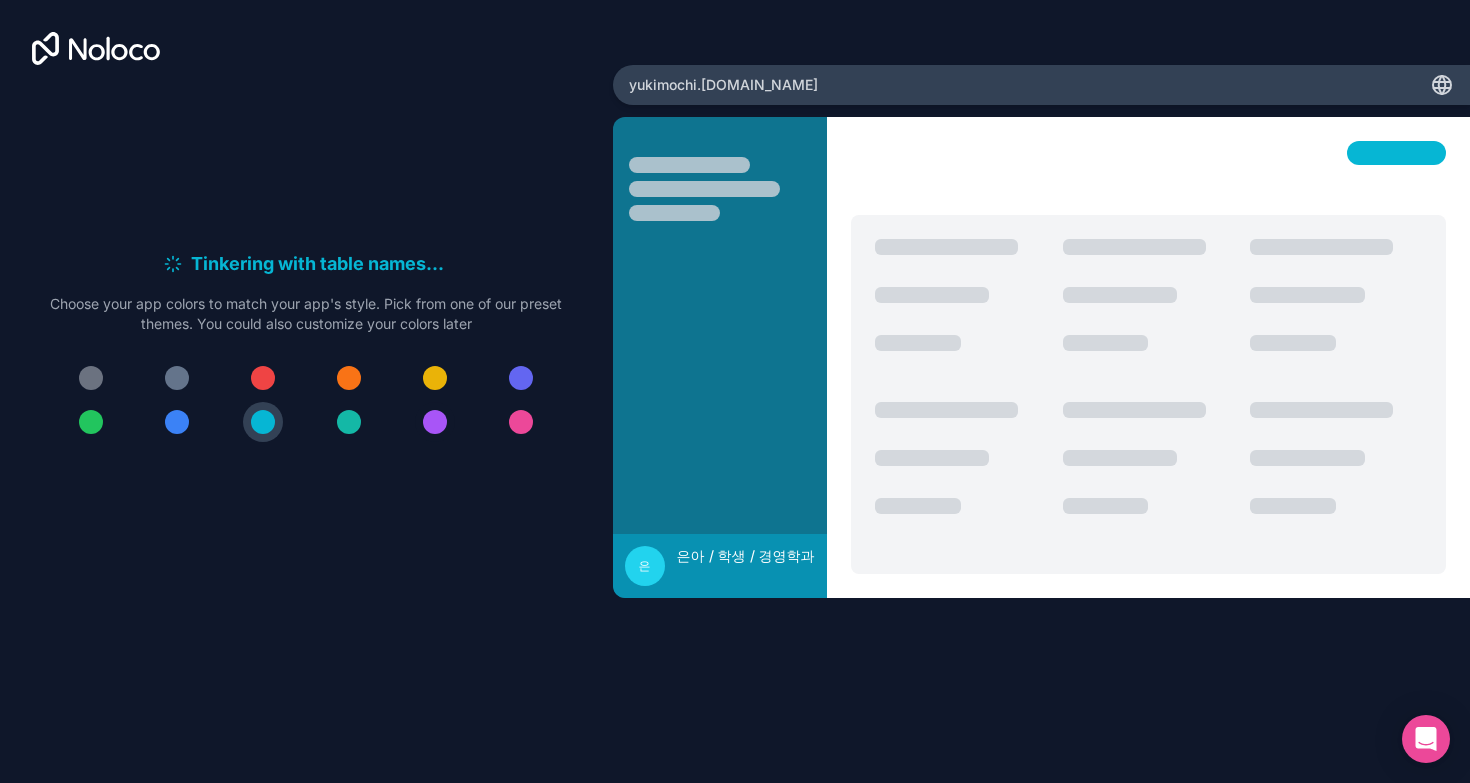 click at bounding box center (435, 422) 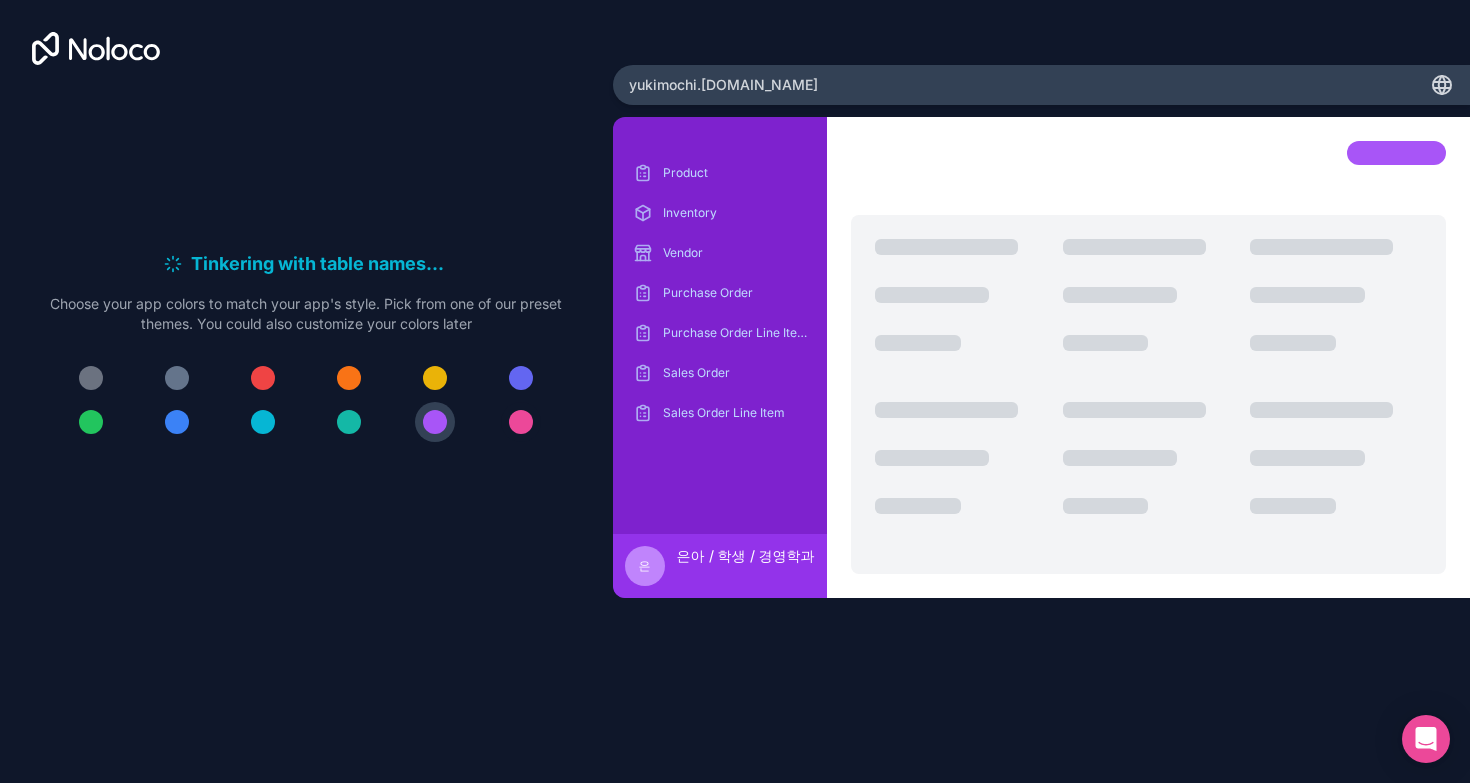 click at bounding box center [521, 422] 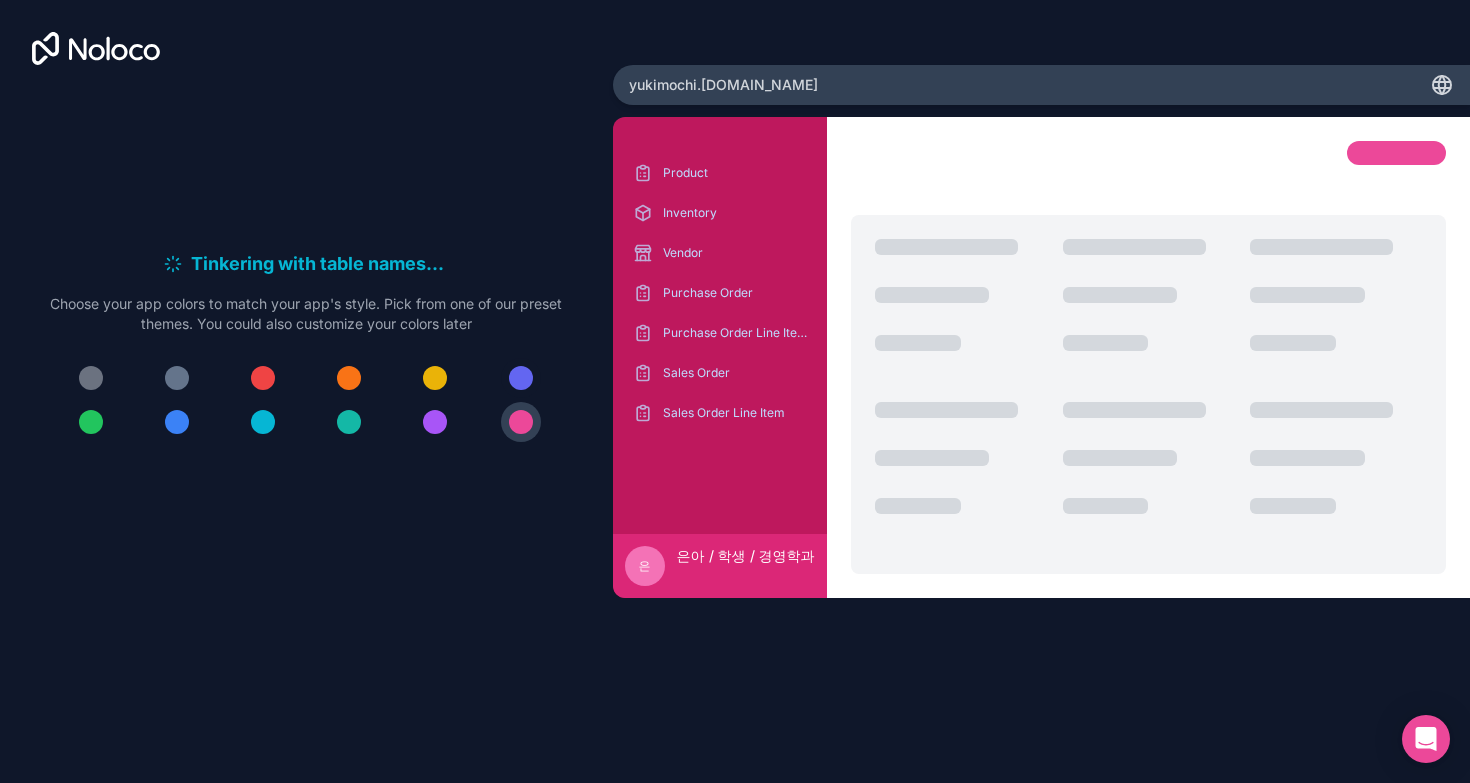 click at bounding box center (521, 378) 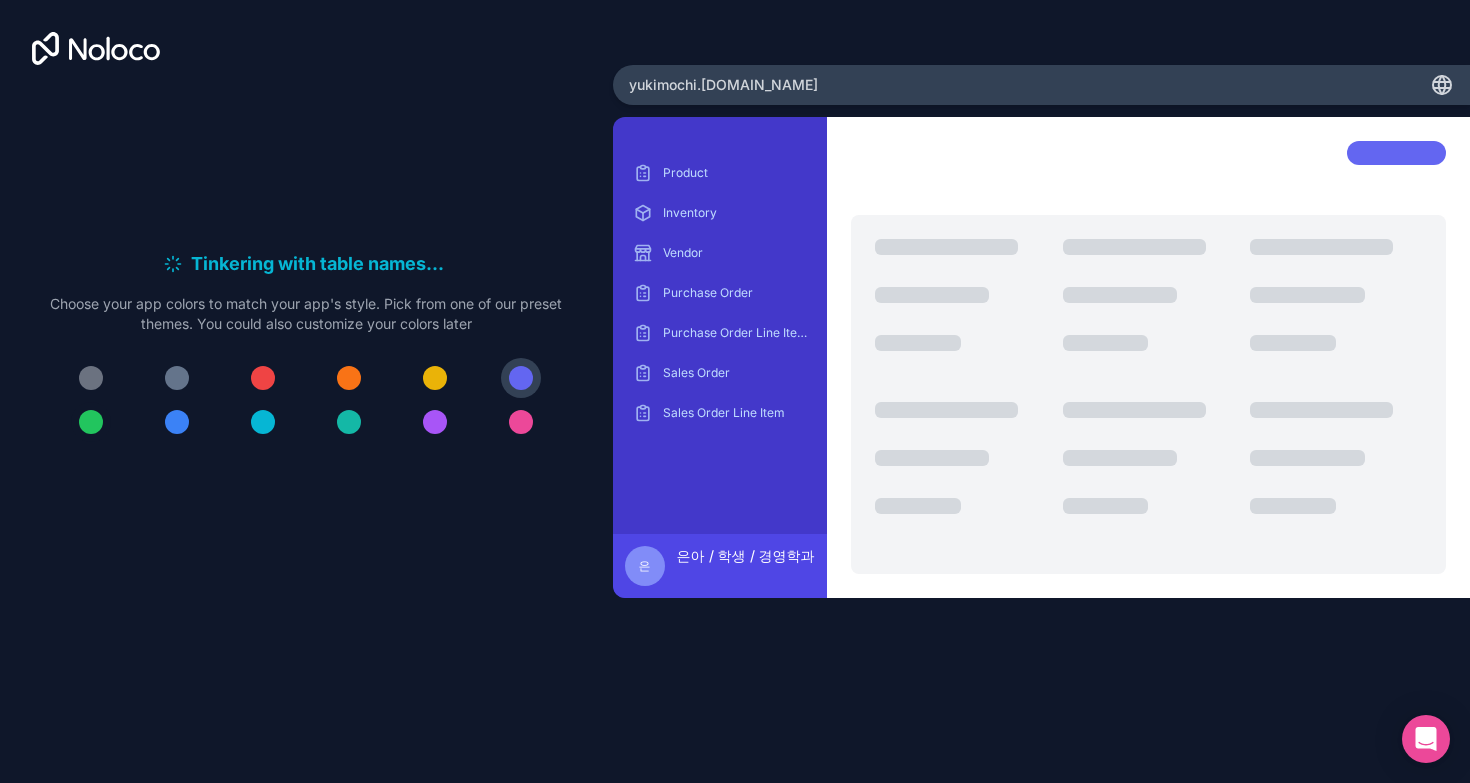 click at bounding box center [91, 422] 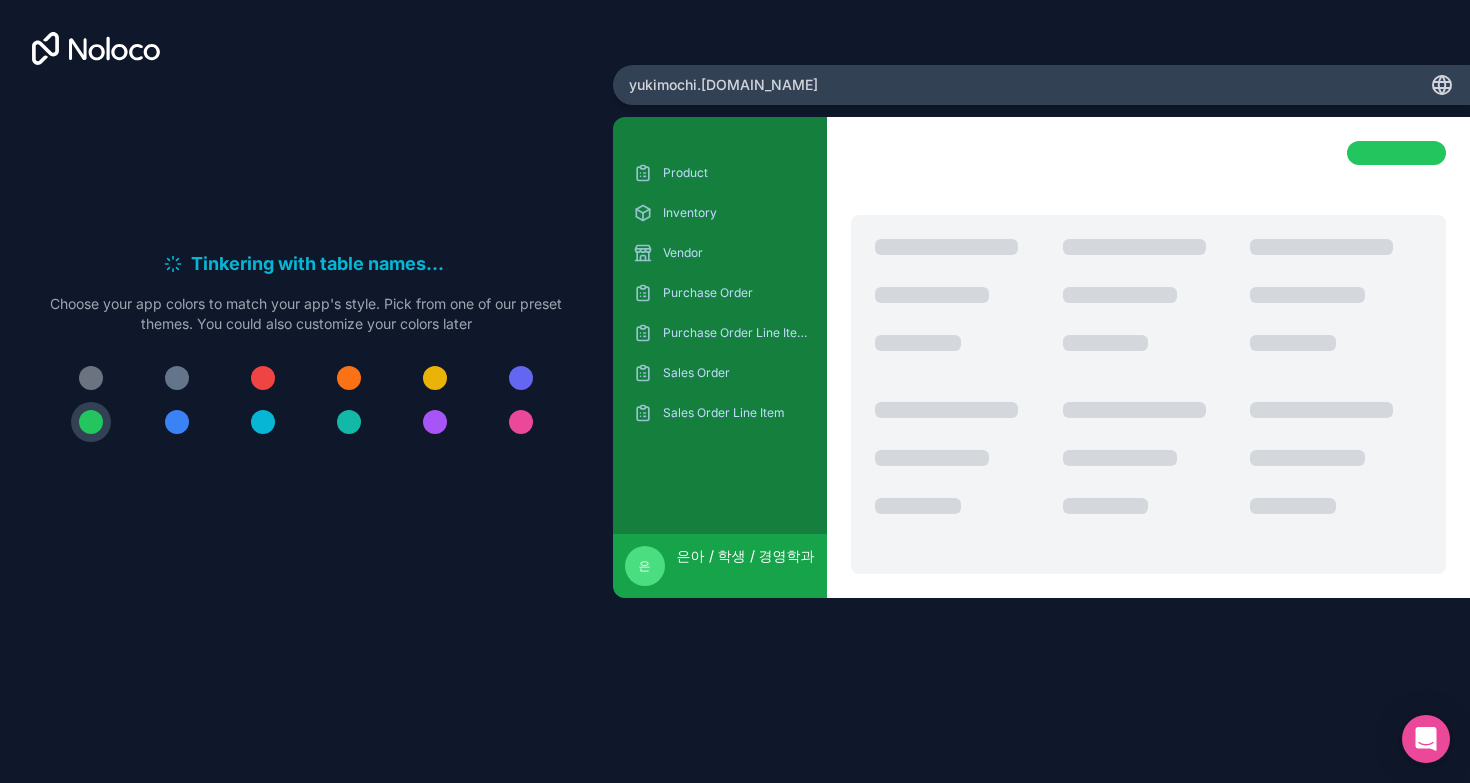 click at bounding box center (521, 378) 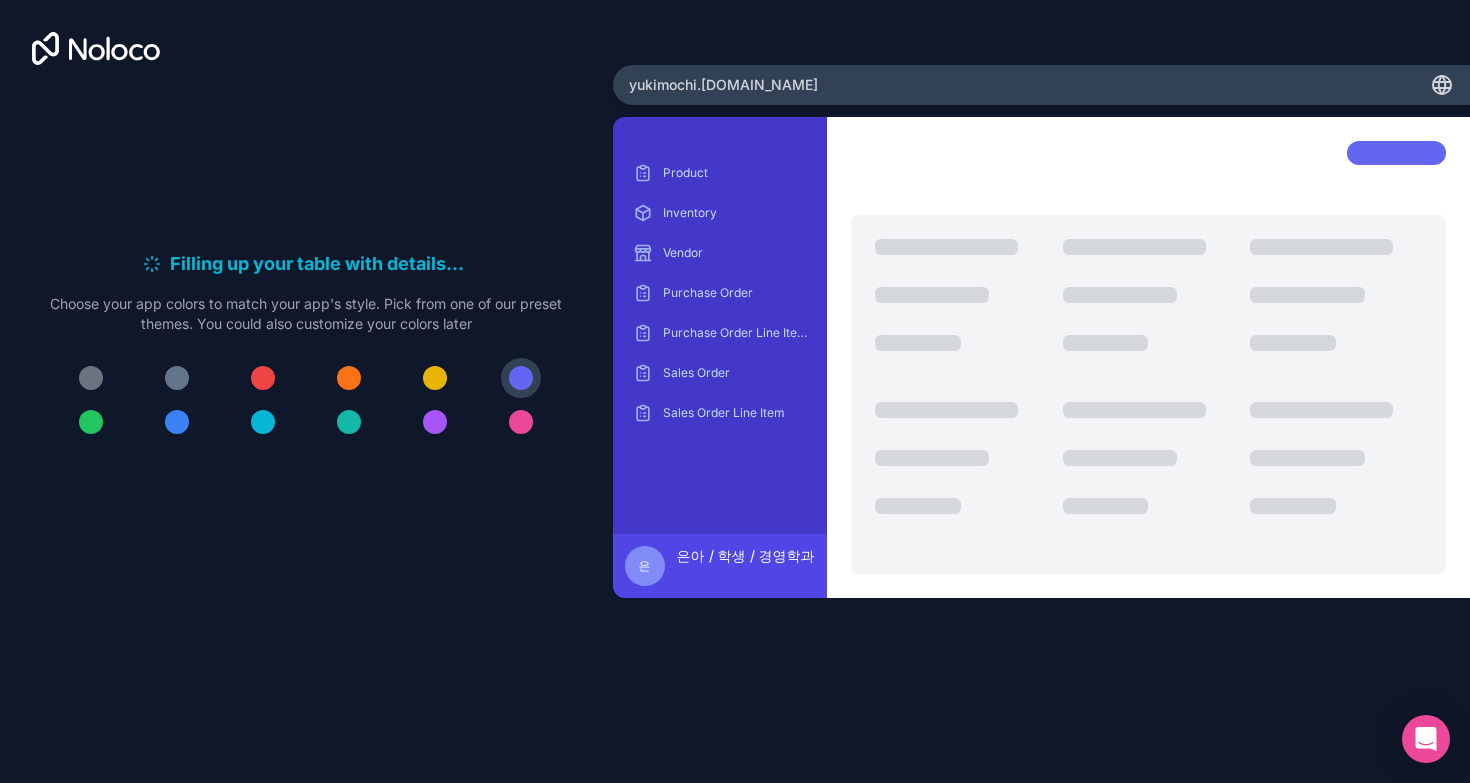 click at bounding box center [91, 422] 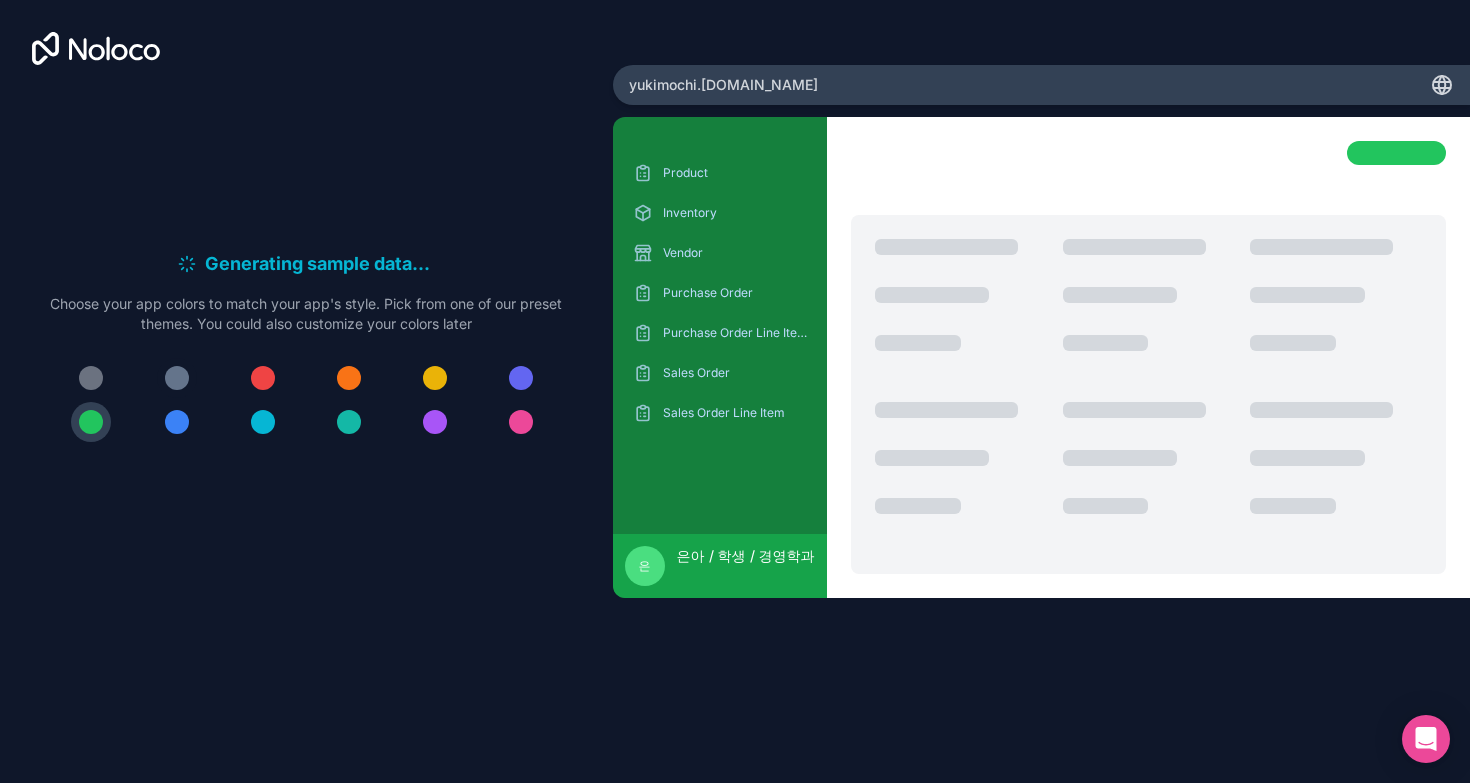 click at bounding box center [177, 378] 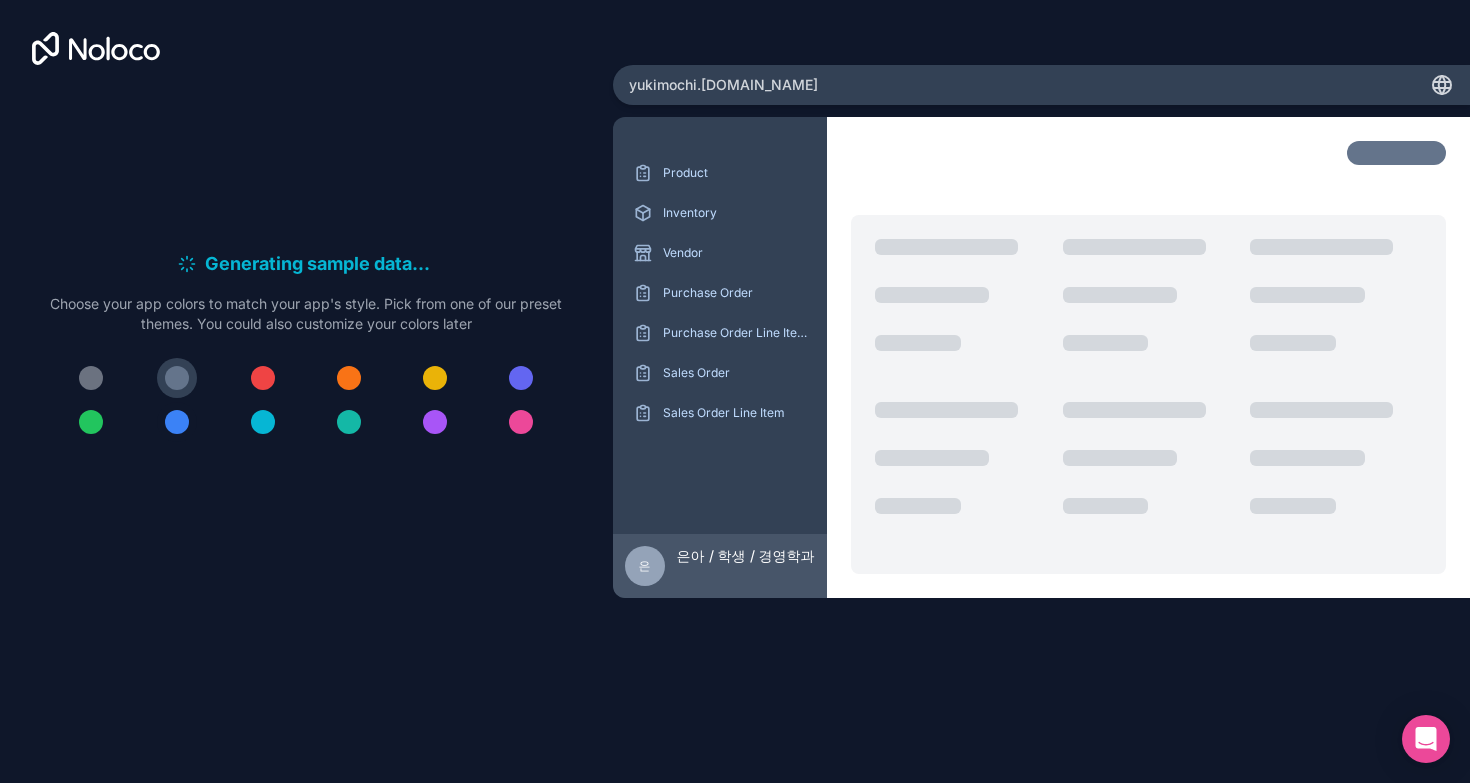 click at bounding box center (177, 422) 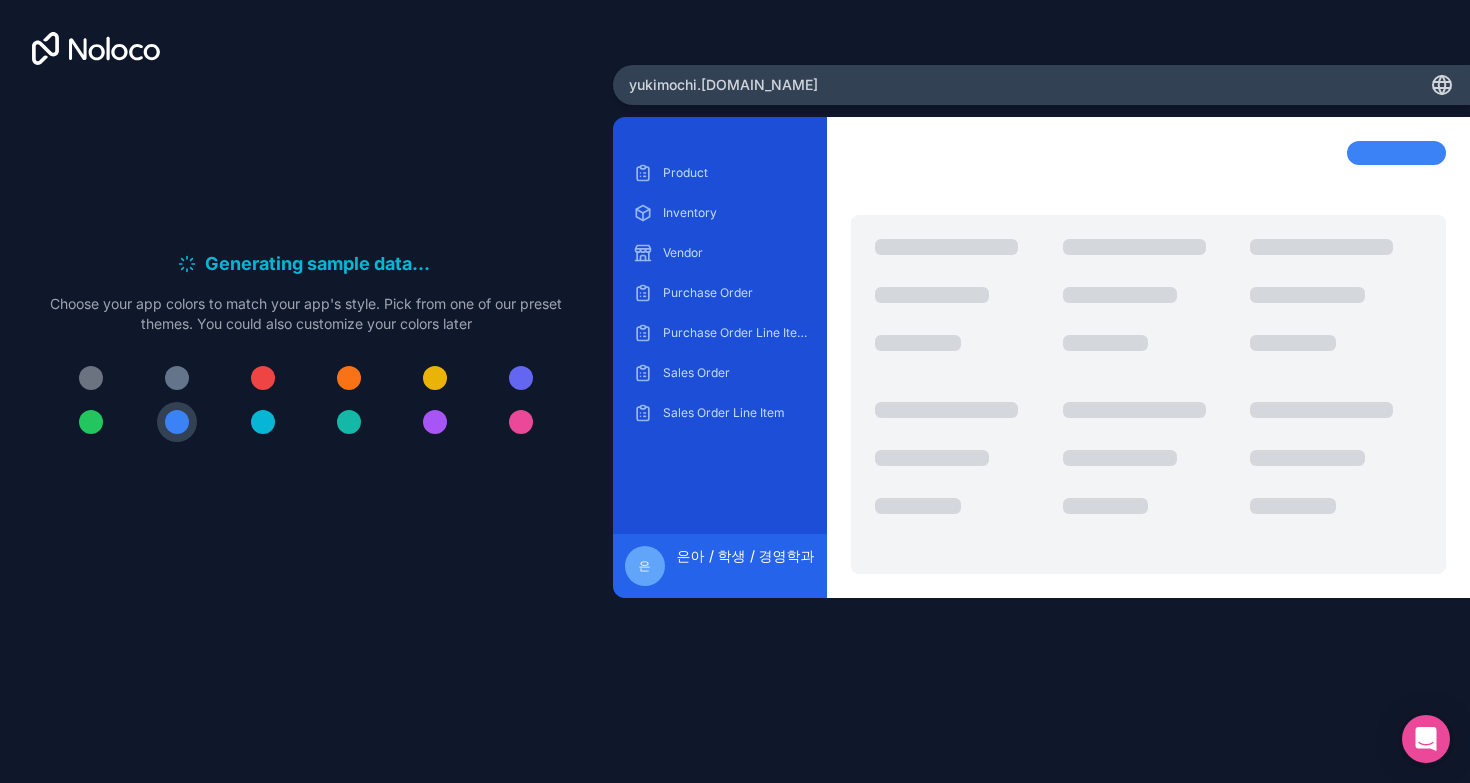 click at bounding box center [263, 422] 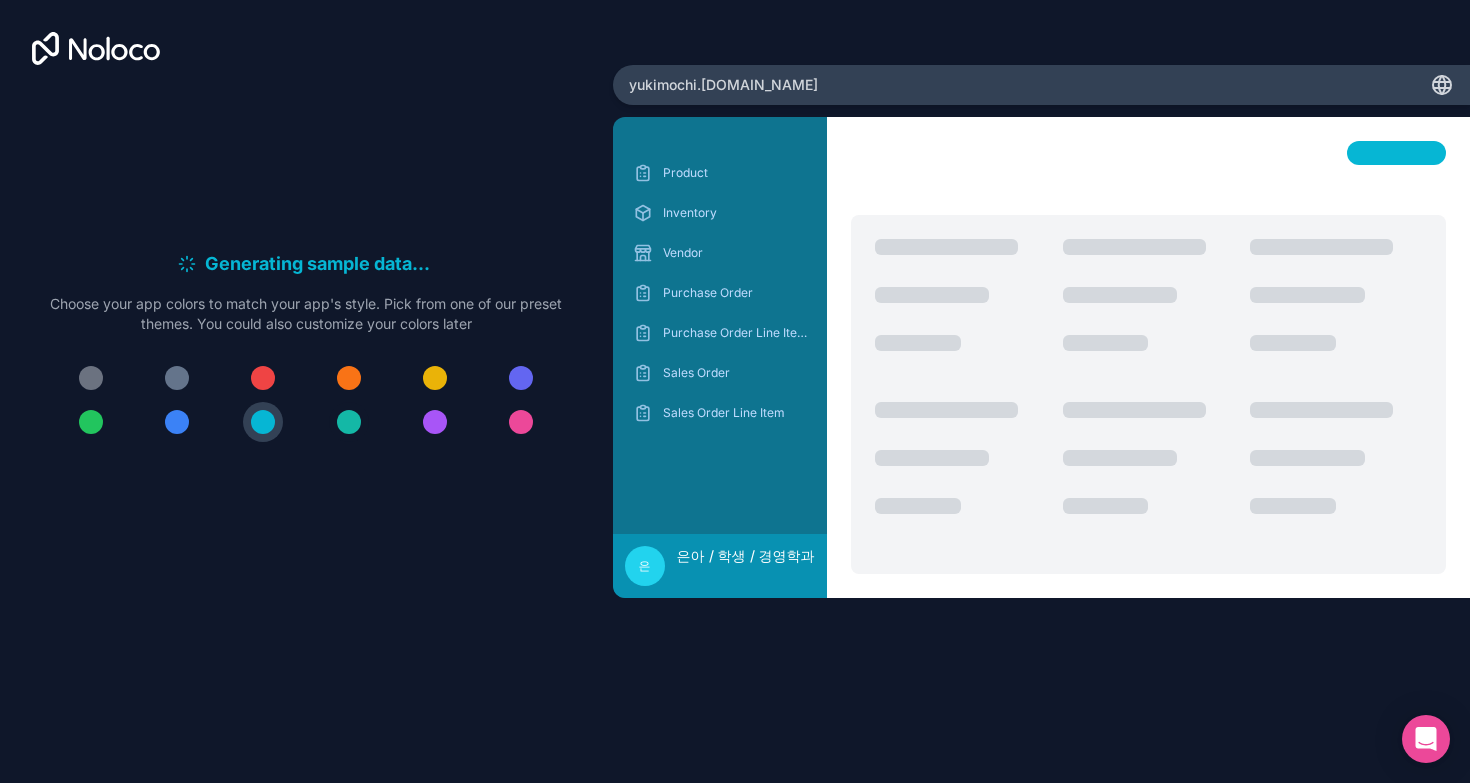 click at bounding box center (349, 422) 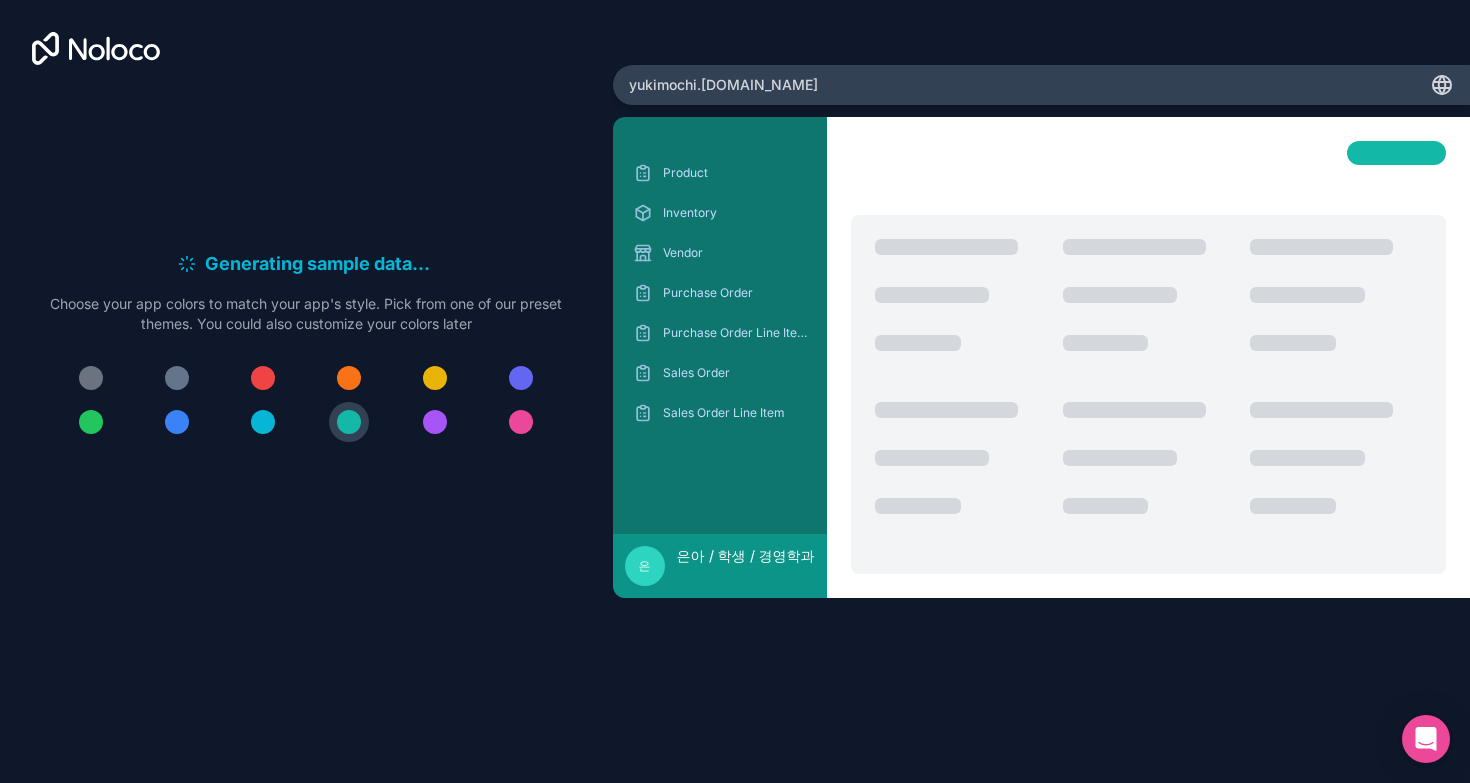 click at bounding box center (521, 378) 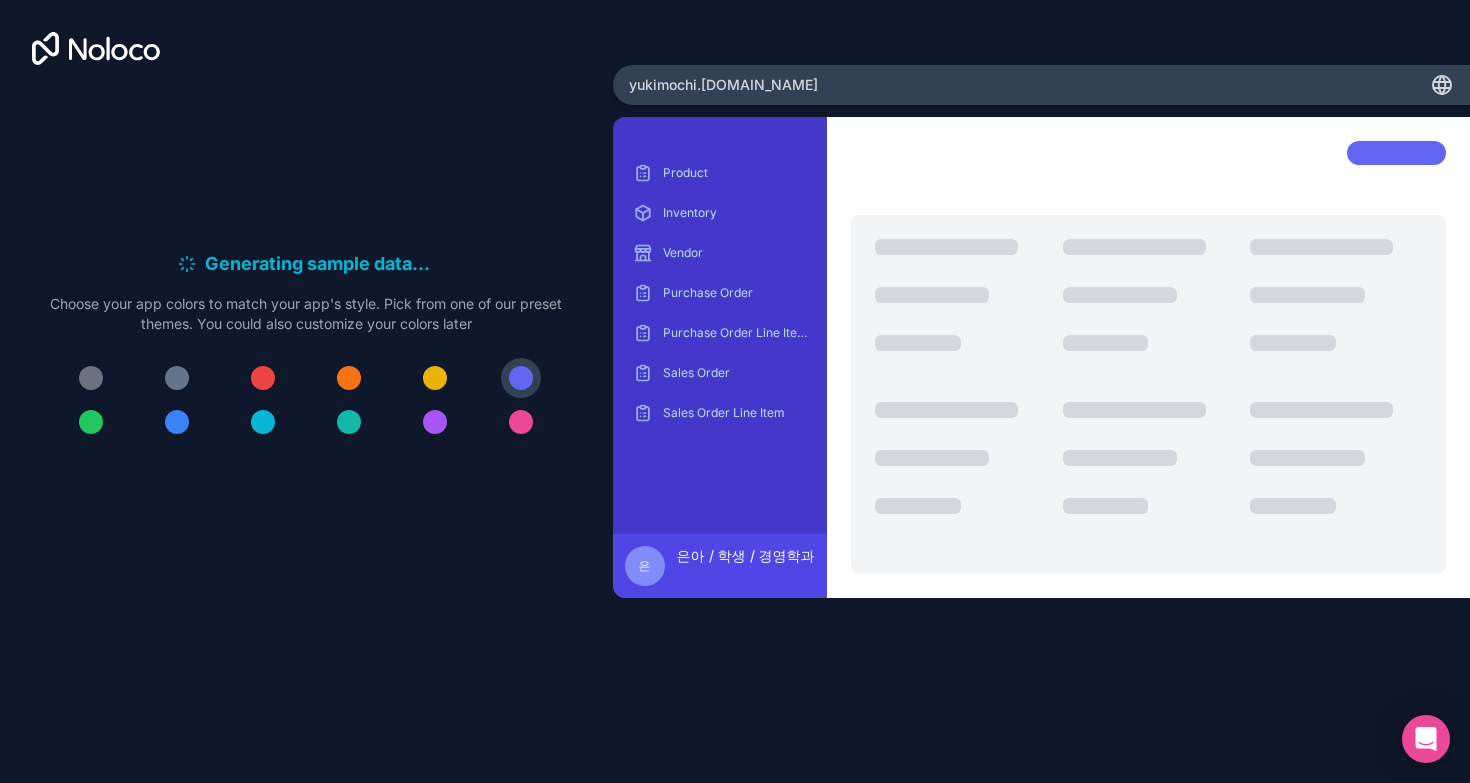 click at bounding box center (91, 422) 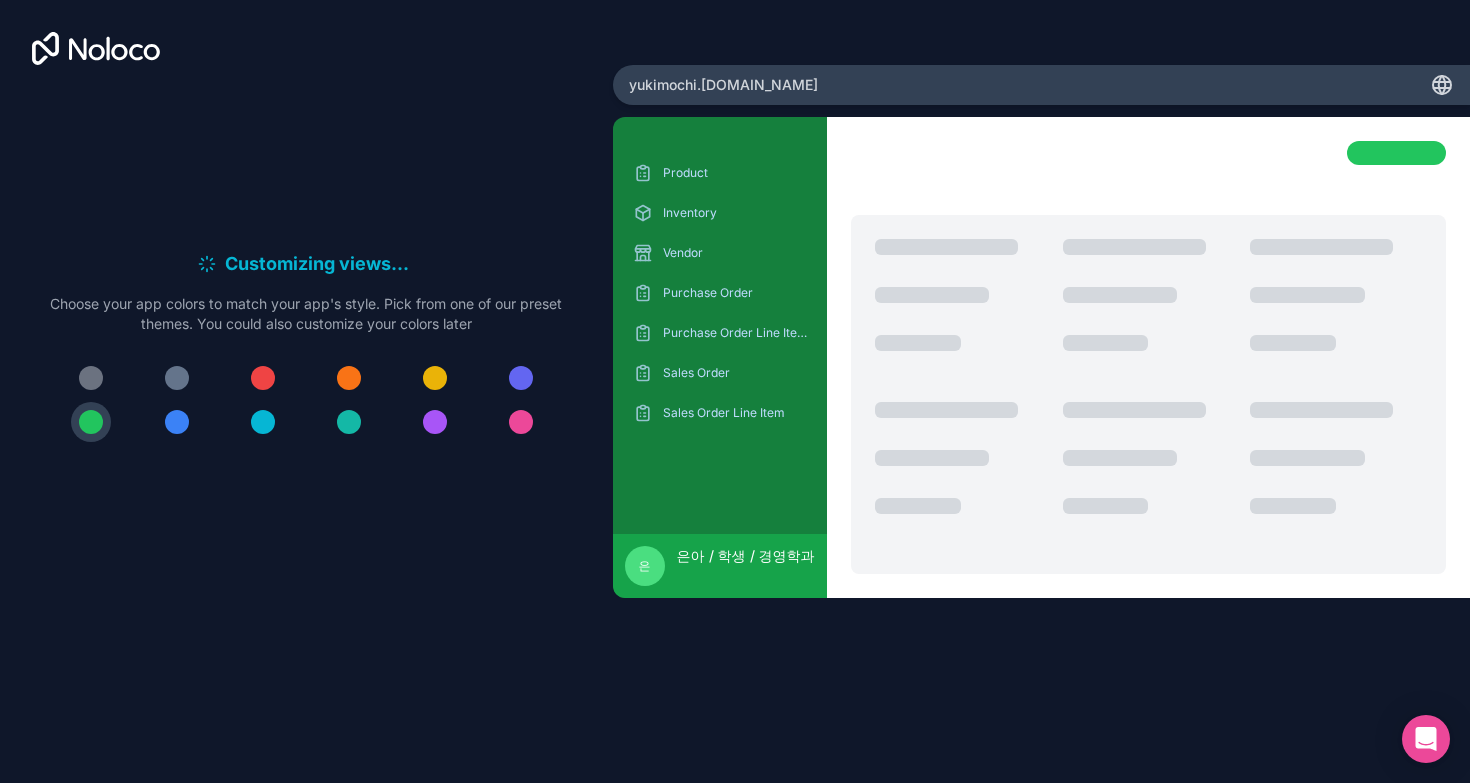 scroll, scrollTop: 0, scrollLeft: 0, axis: both 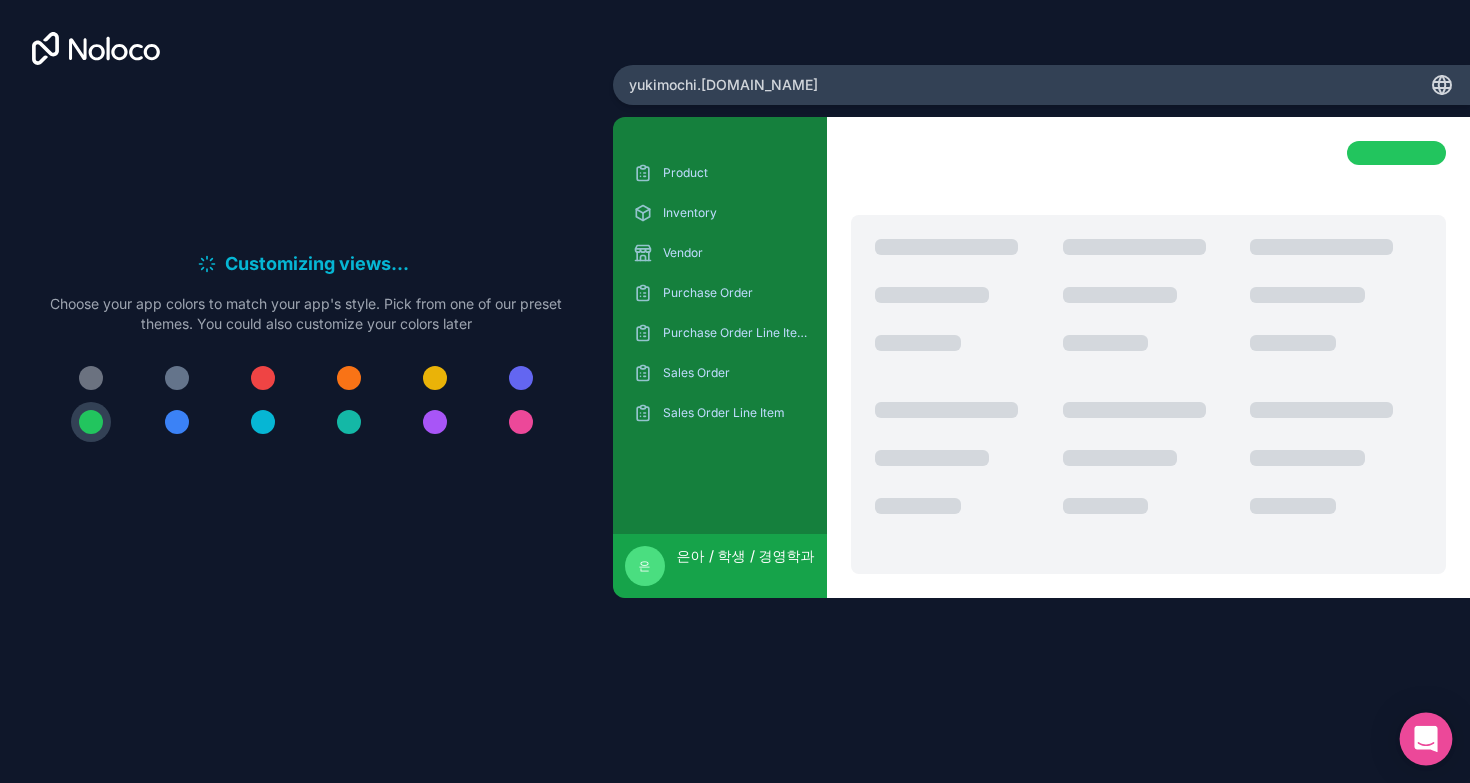click 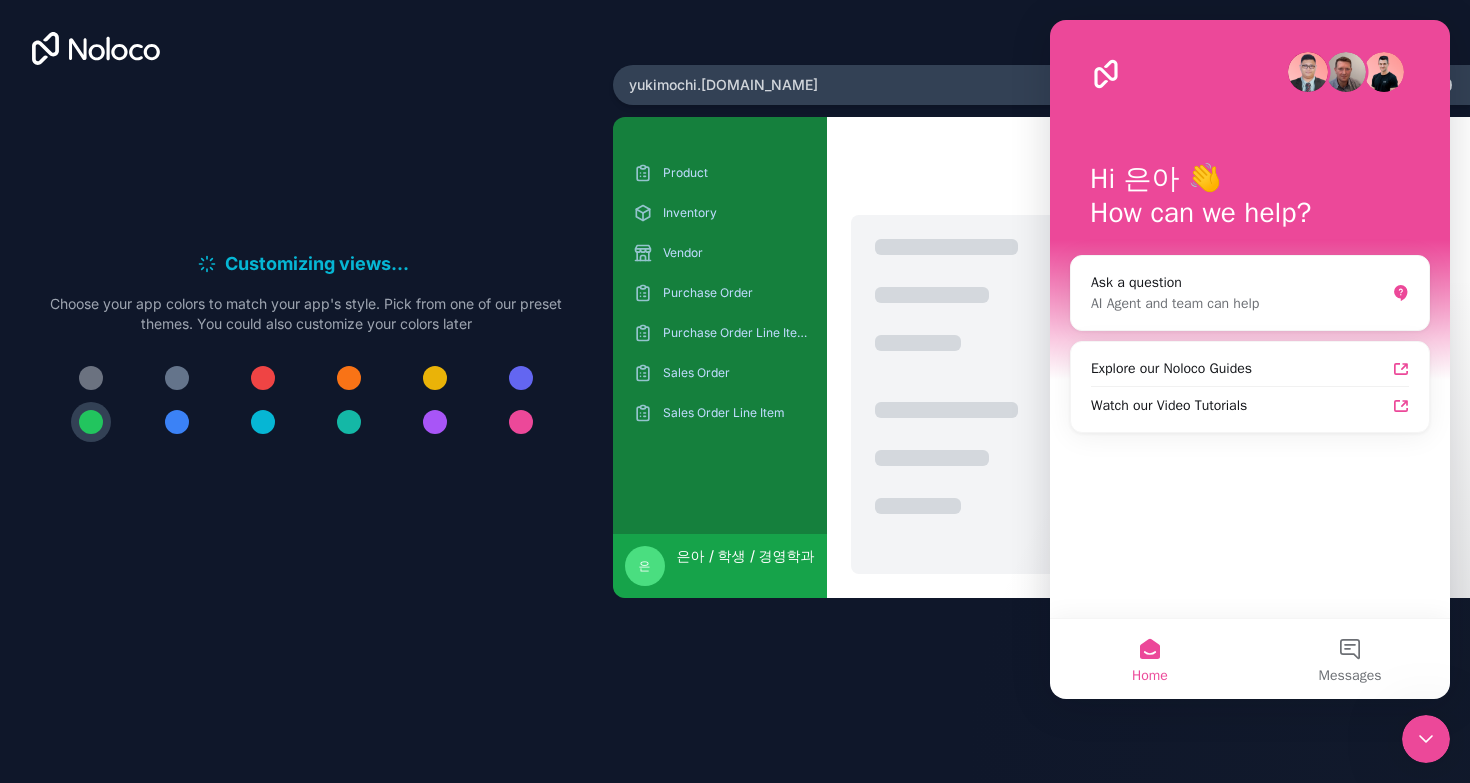 scroll, scrollTop: 0, scrollLeft: 0, axis: both 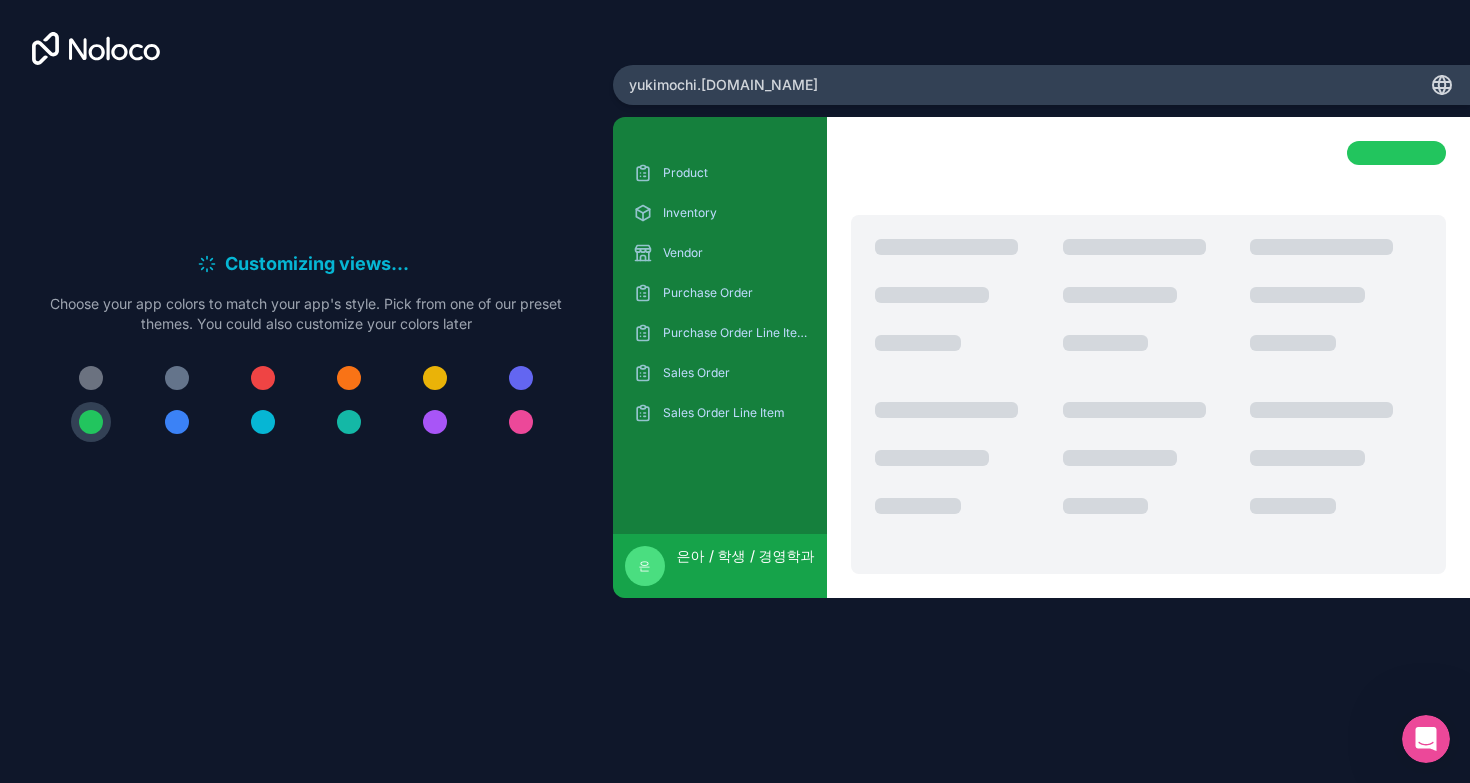 click at bounding box center [1148, 357] 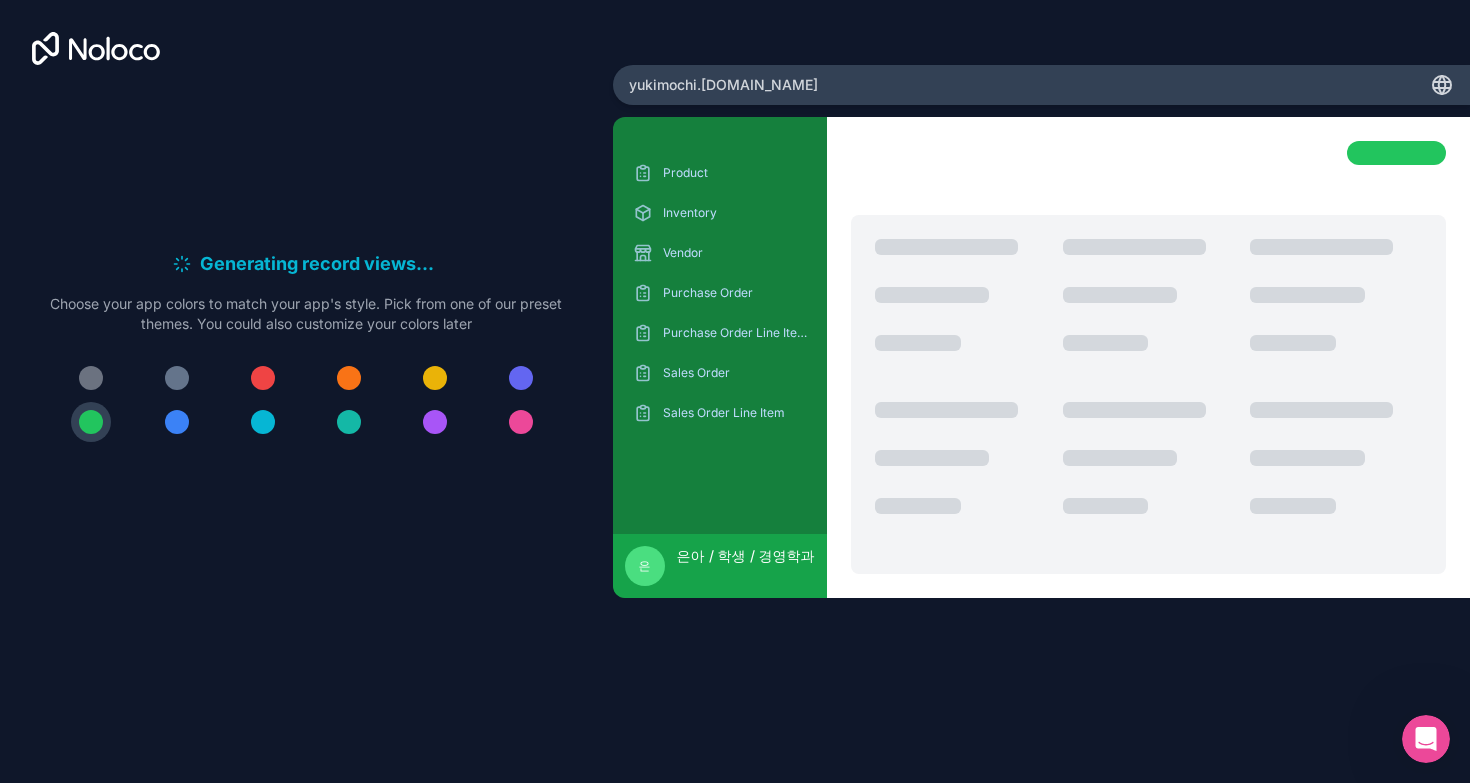 scroll, scrollTop: 0, scrollLeft: 0, axis: both 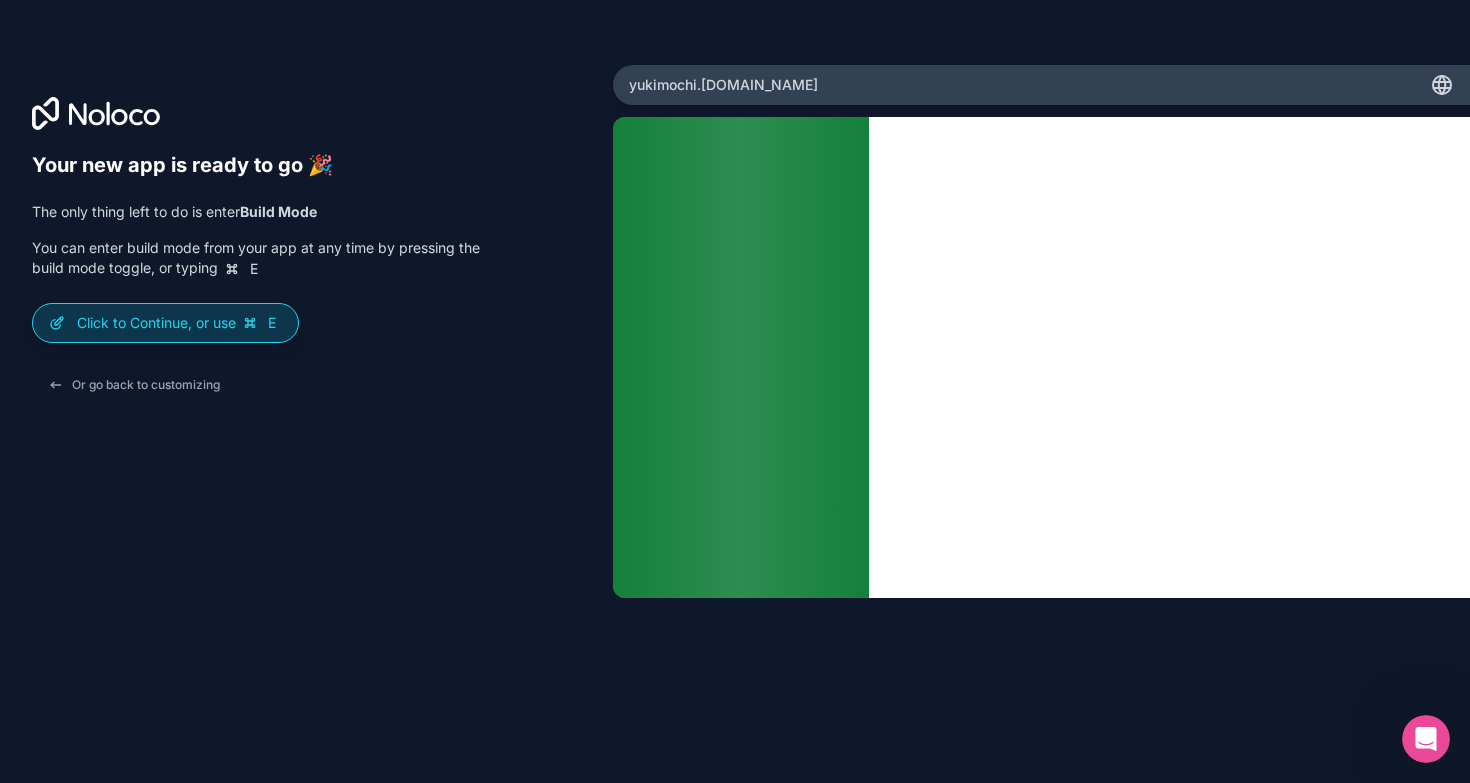 click on "Click to Continue, or use  E" at bounding box center [179, 323] 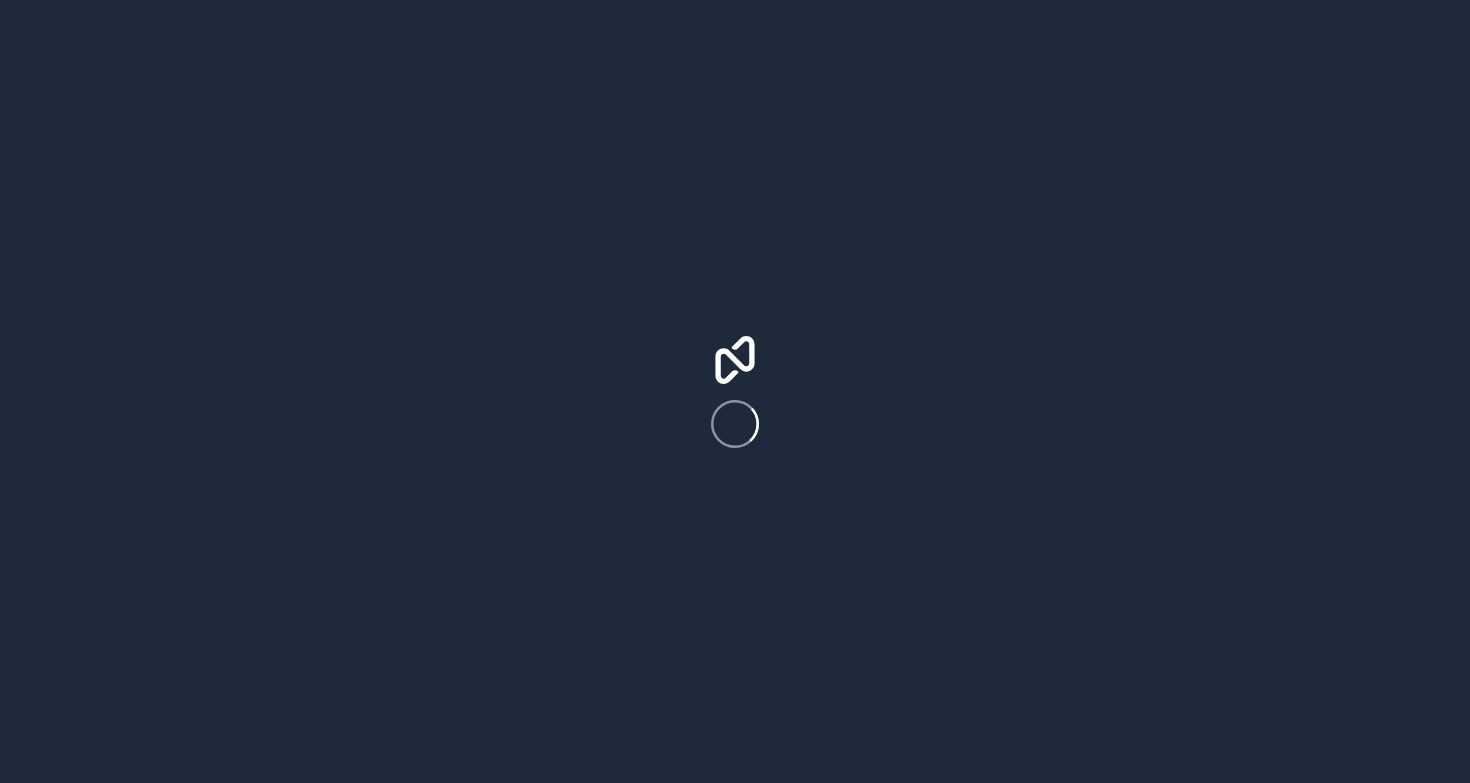 scroll, scrollTop: 0, scrollLeft: 0, axis: both 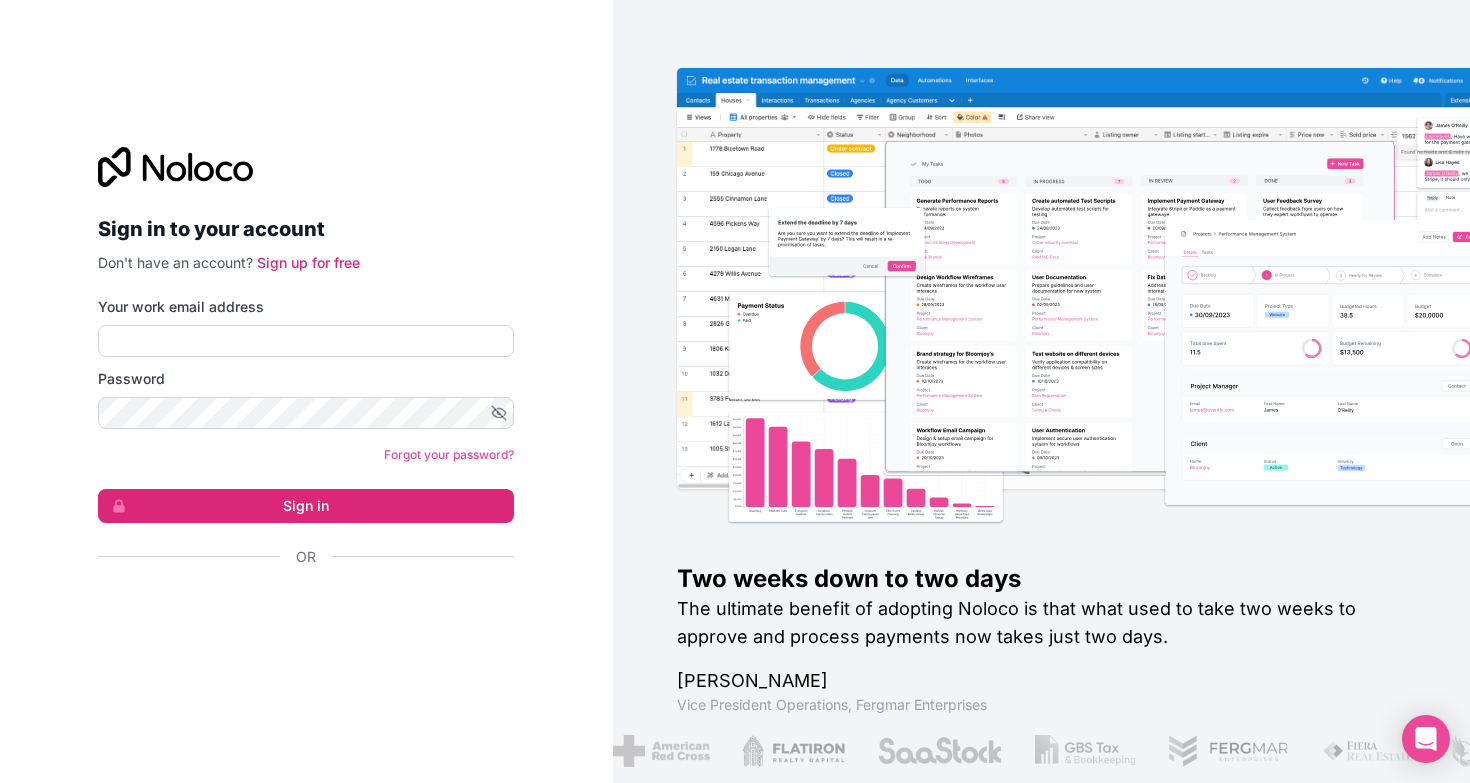 click at bounding box center [298, 611] 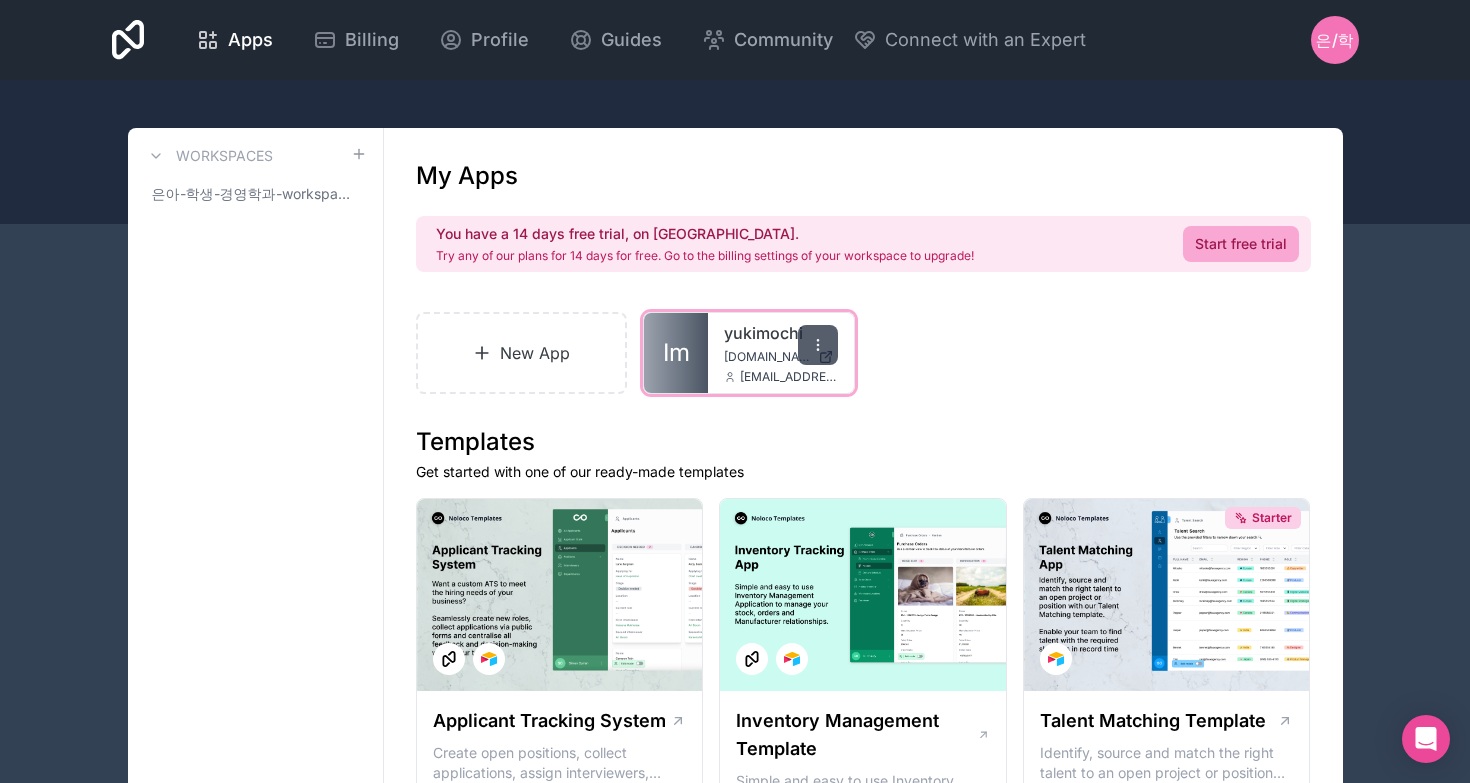 click at bounding box center [818, 345] 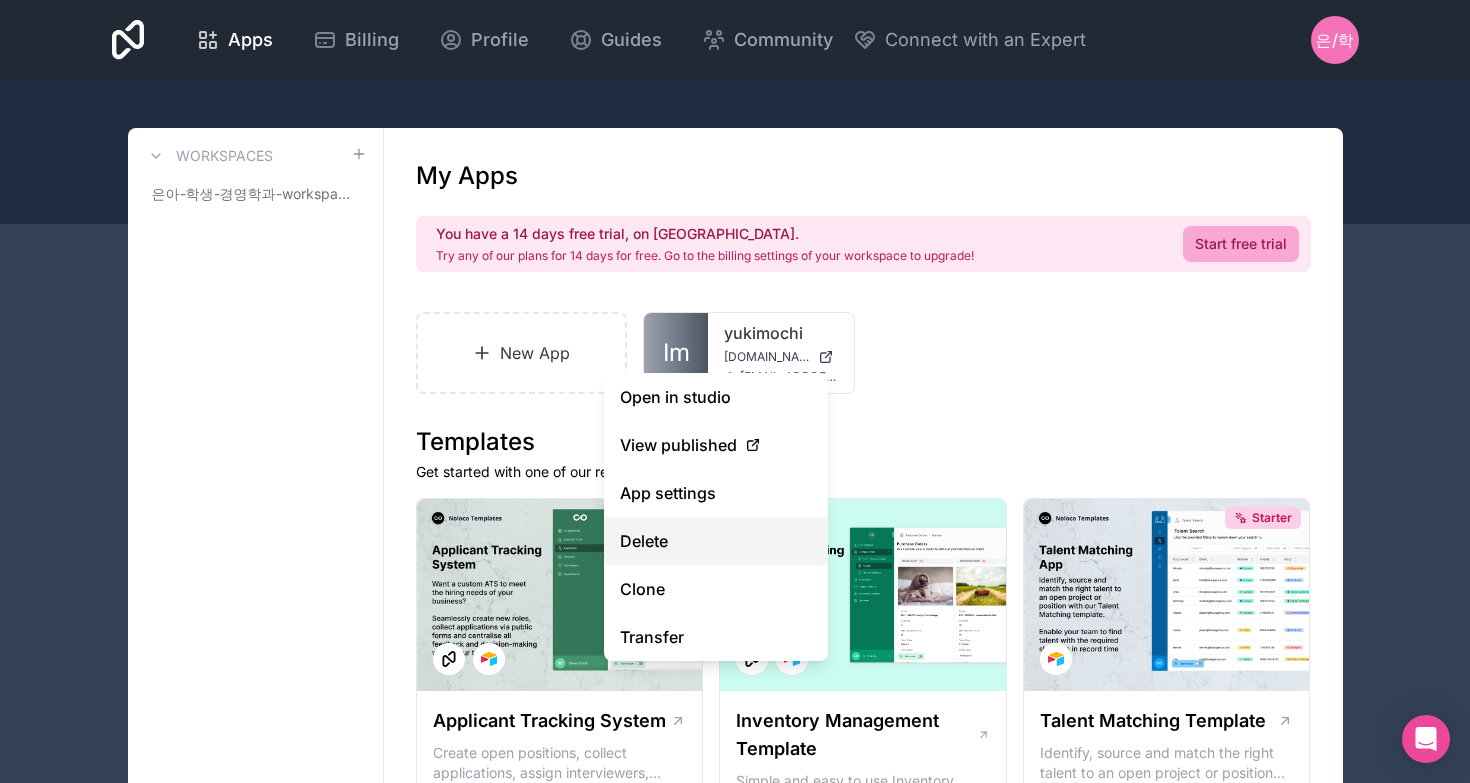 click on "Delete" at bounding box center [716, 541] 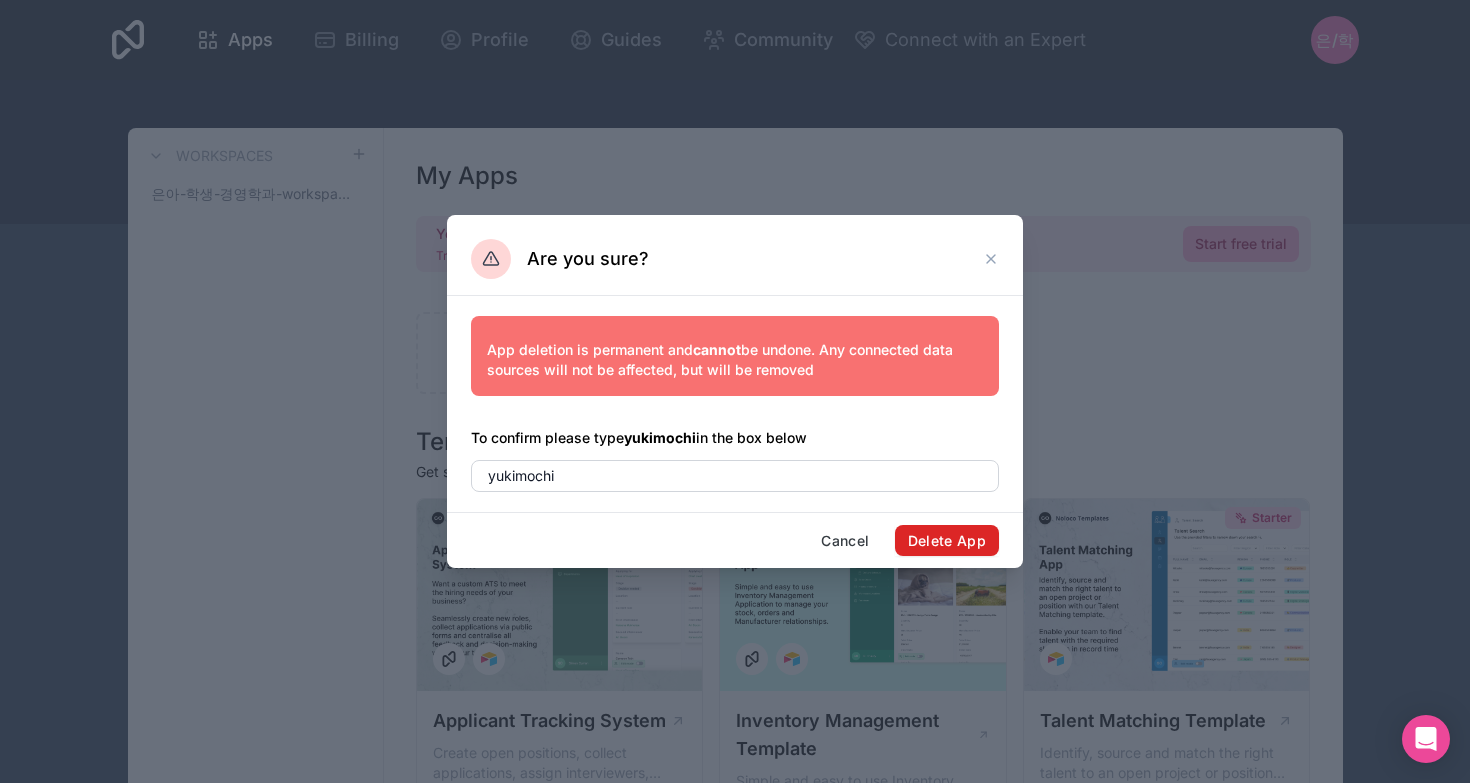 drag, startPoint x: 812, startPoint y: 475, endPoint x: 915, endPoint y: 530, distance: 116.76472 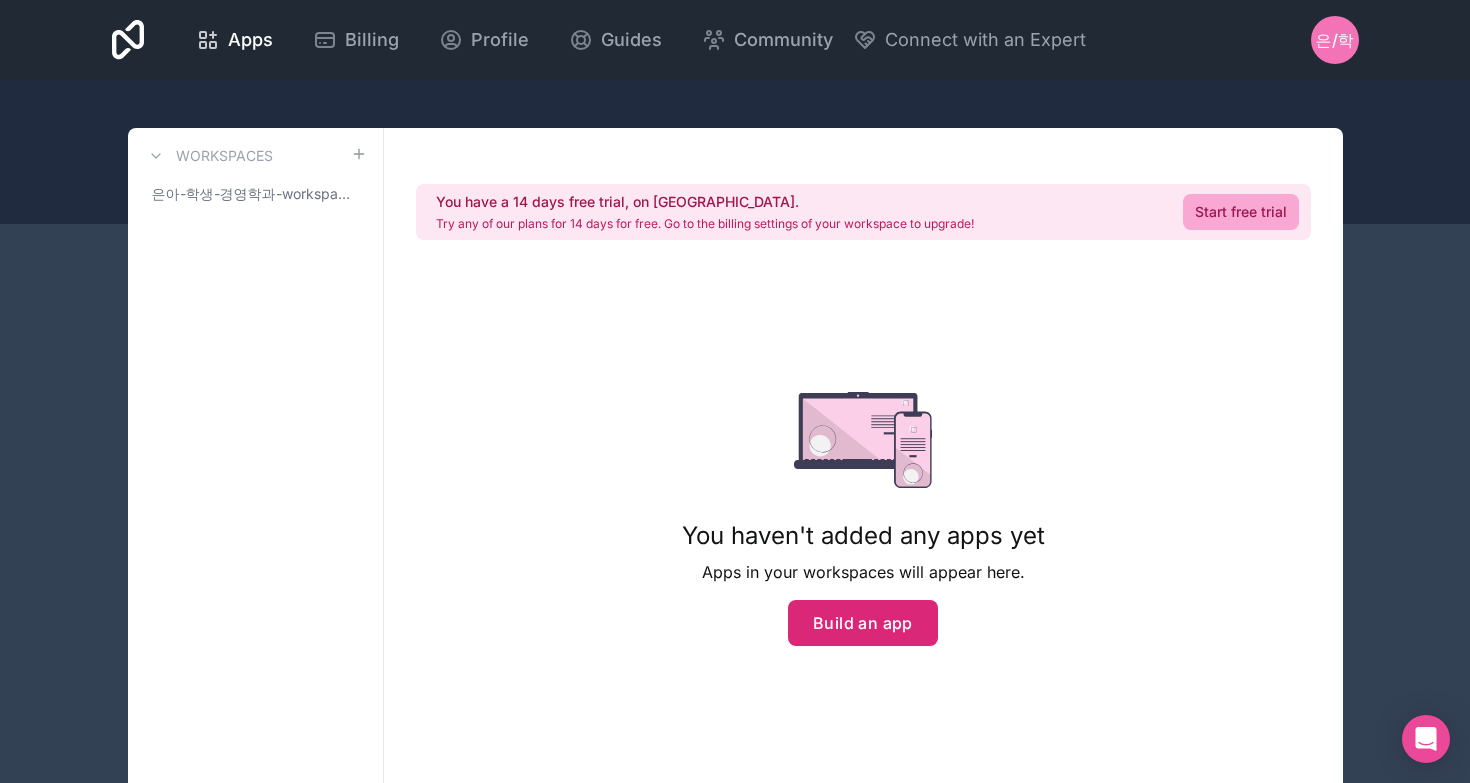 click on "Build an app" at bounding box center (863, 623) 